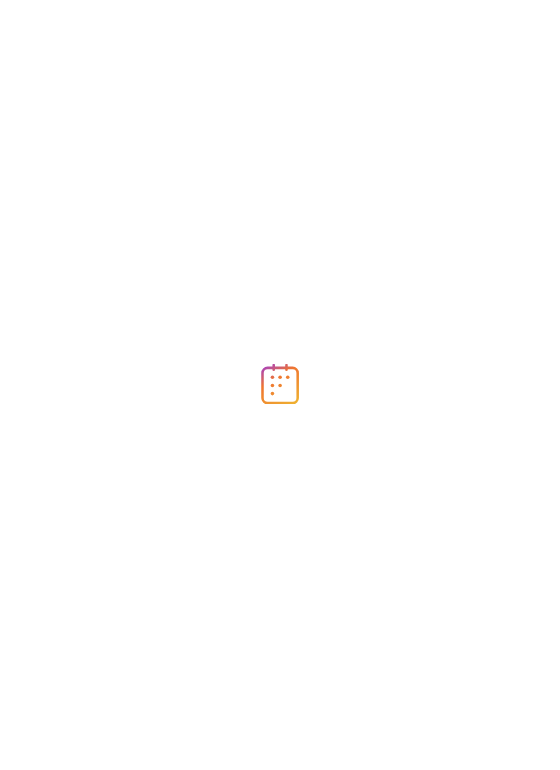 scroll, scrollTop: 0, scrollLeft: 0, axis: both 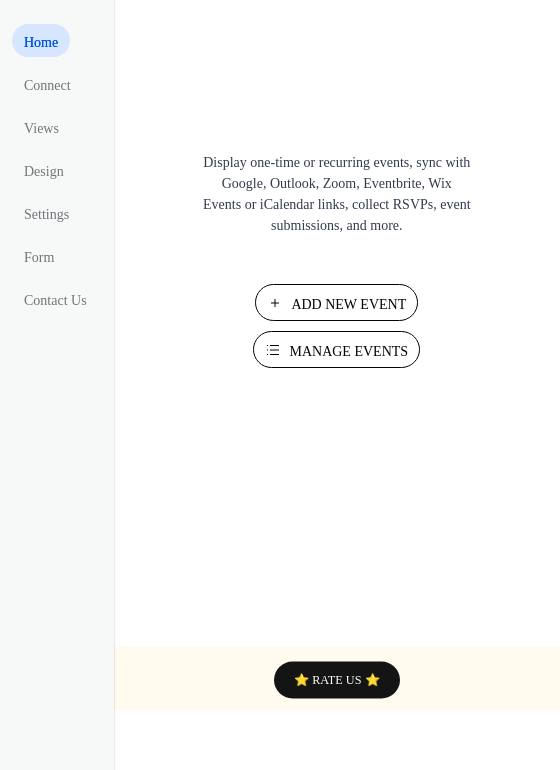 click on "Add New Event" at bounding box center [348, 304] 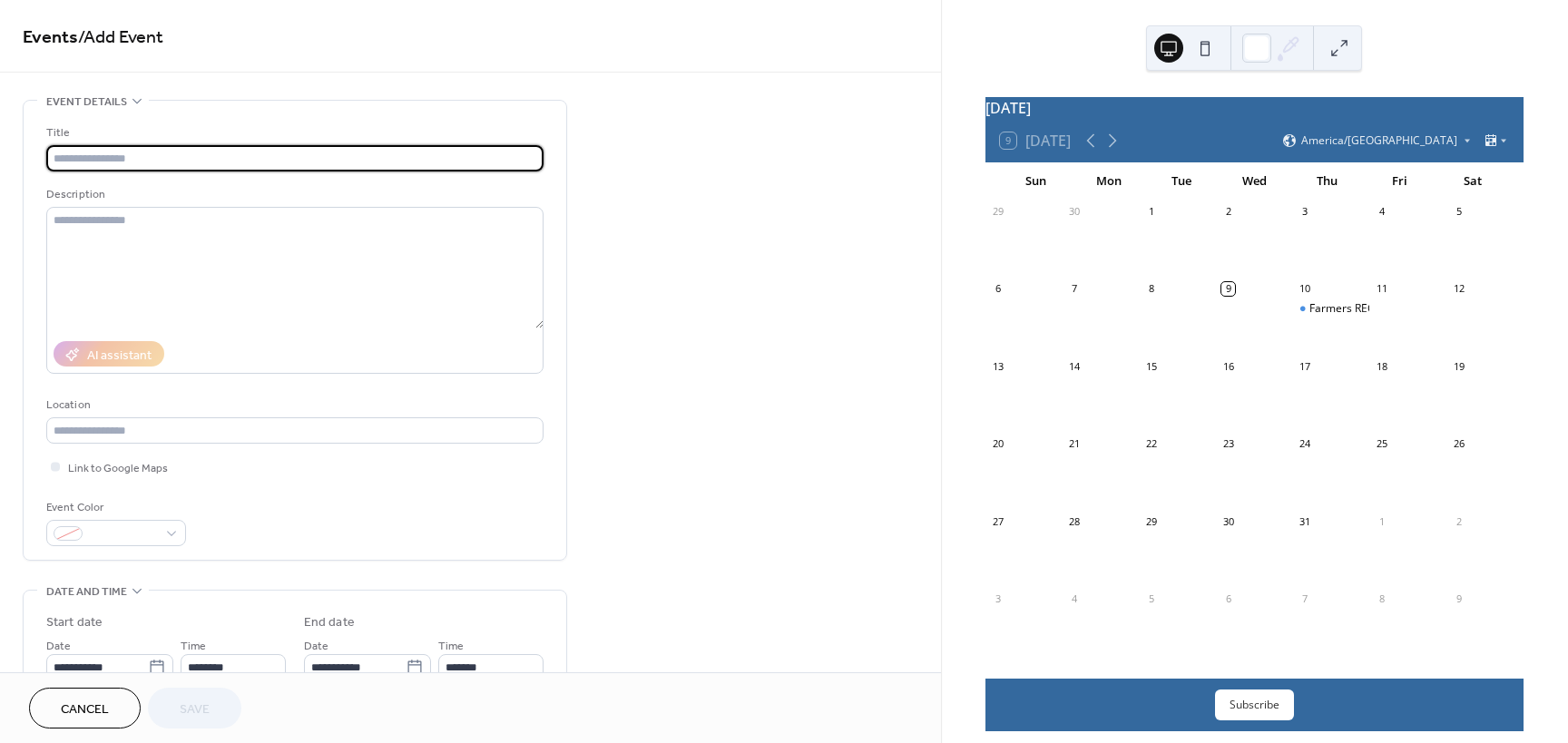 scroll, scrollTop: 0, scrollLeft: 0, axis: both 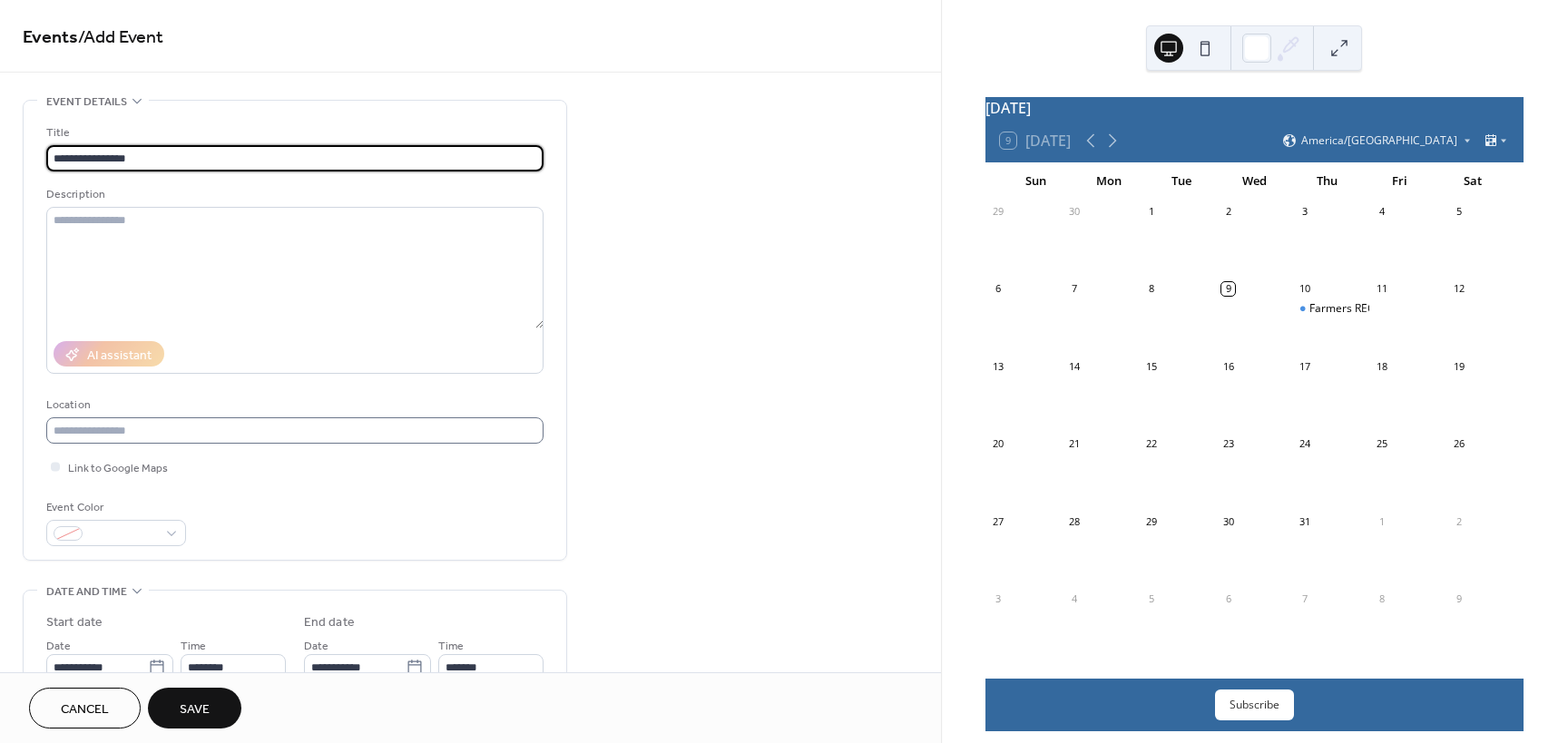 type on "**********" 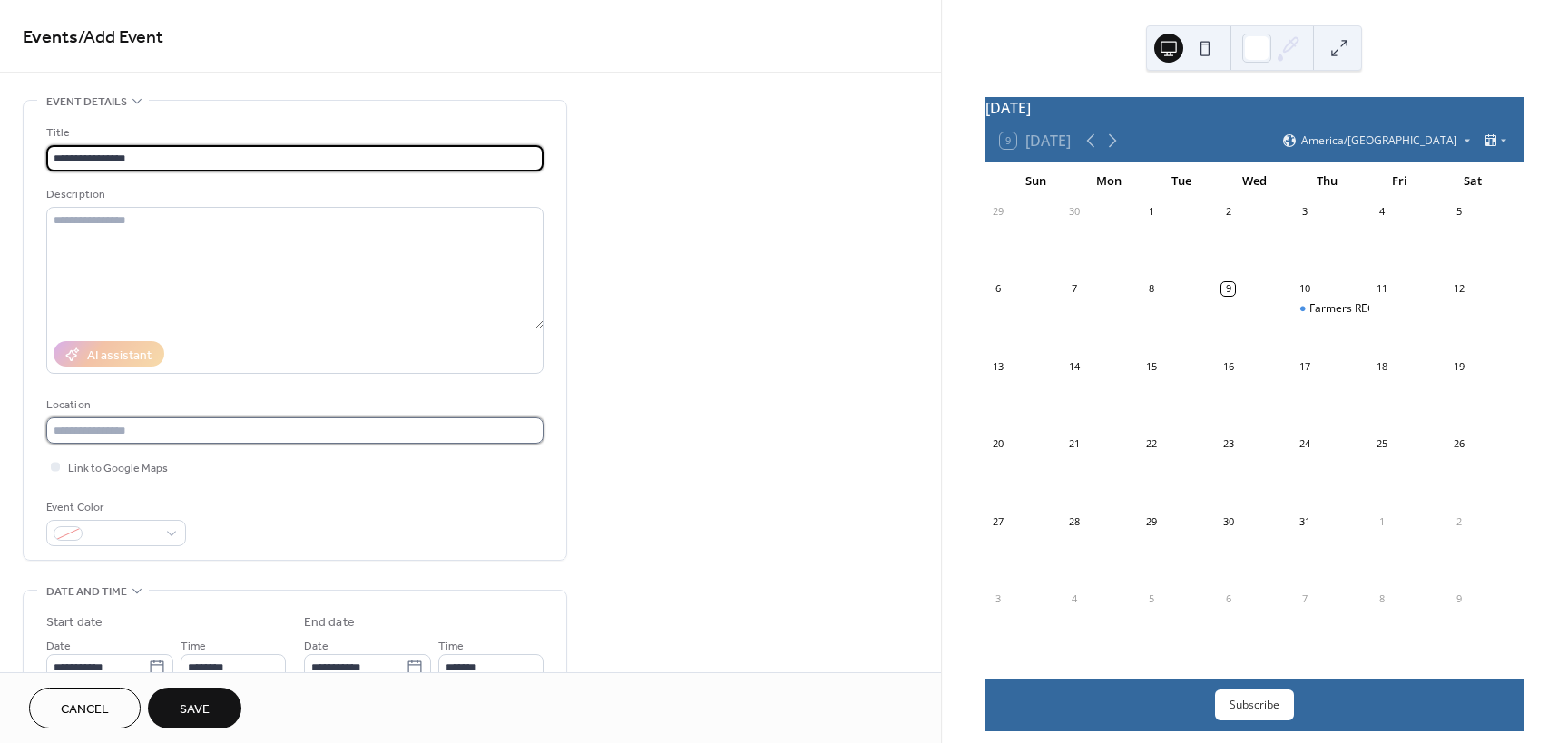 click at bounding box center (295, 430) 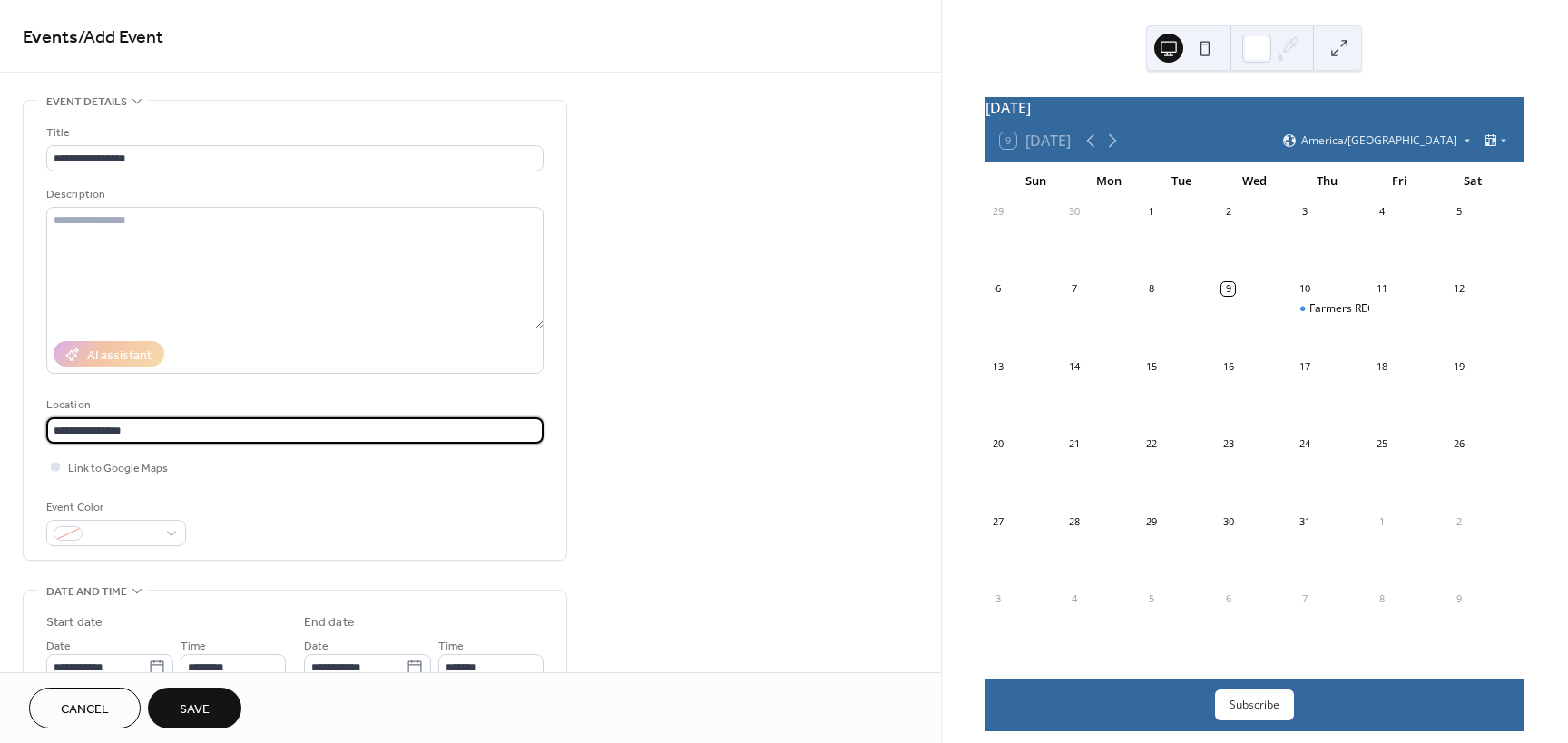 type on "**********" 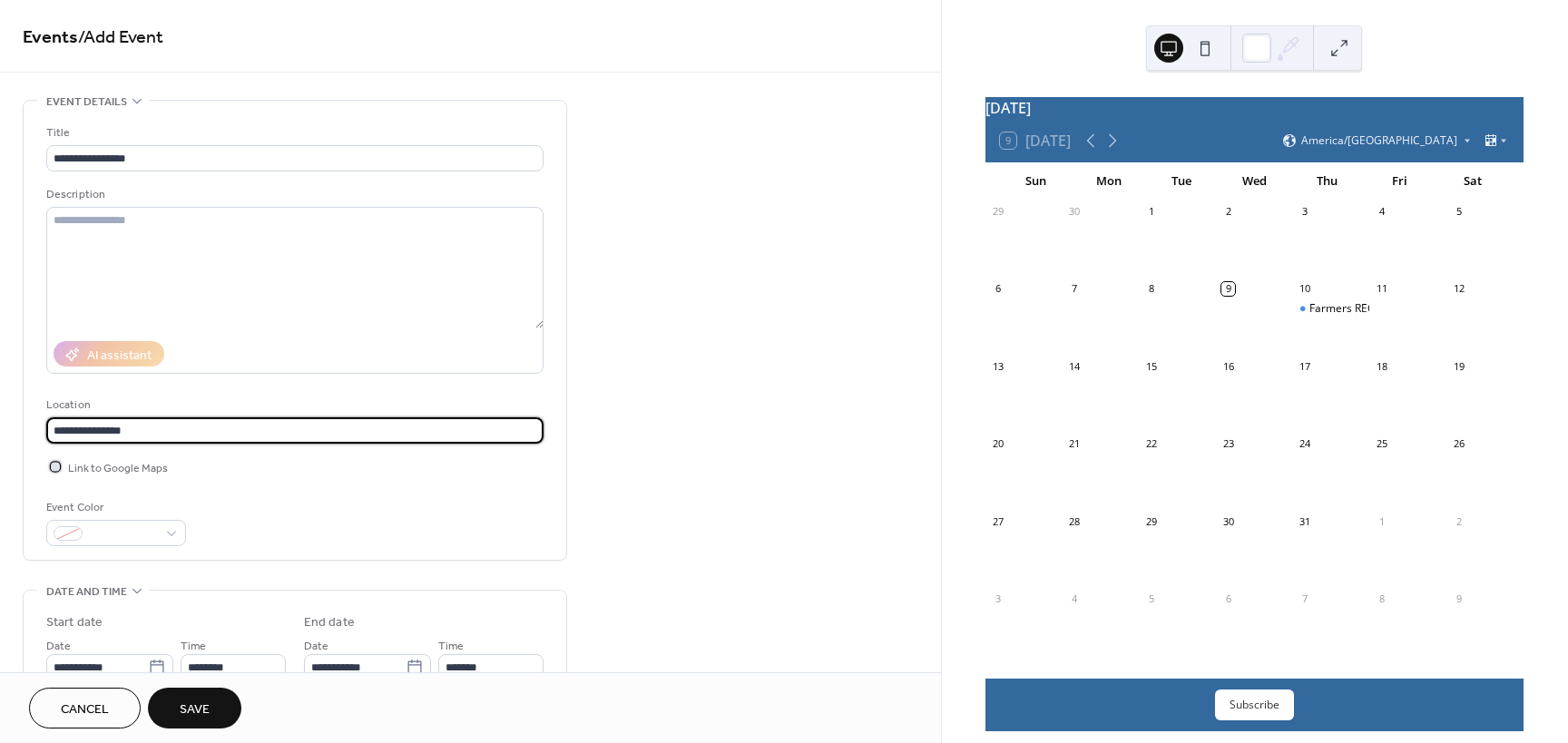 click at bounding box center [55, 466] 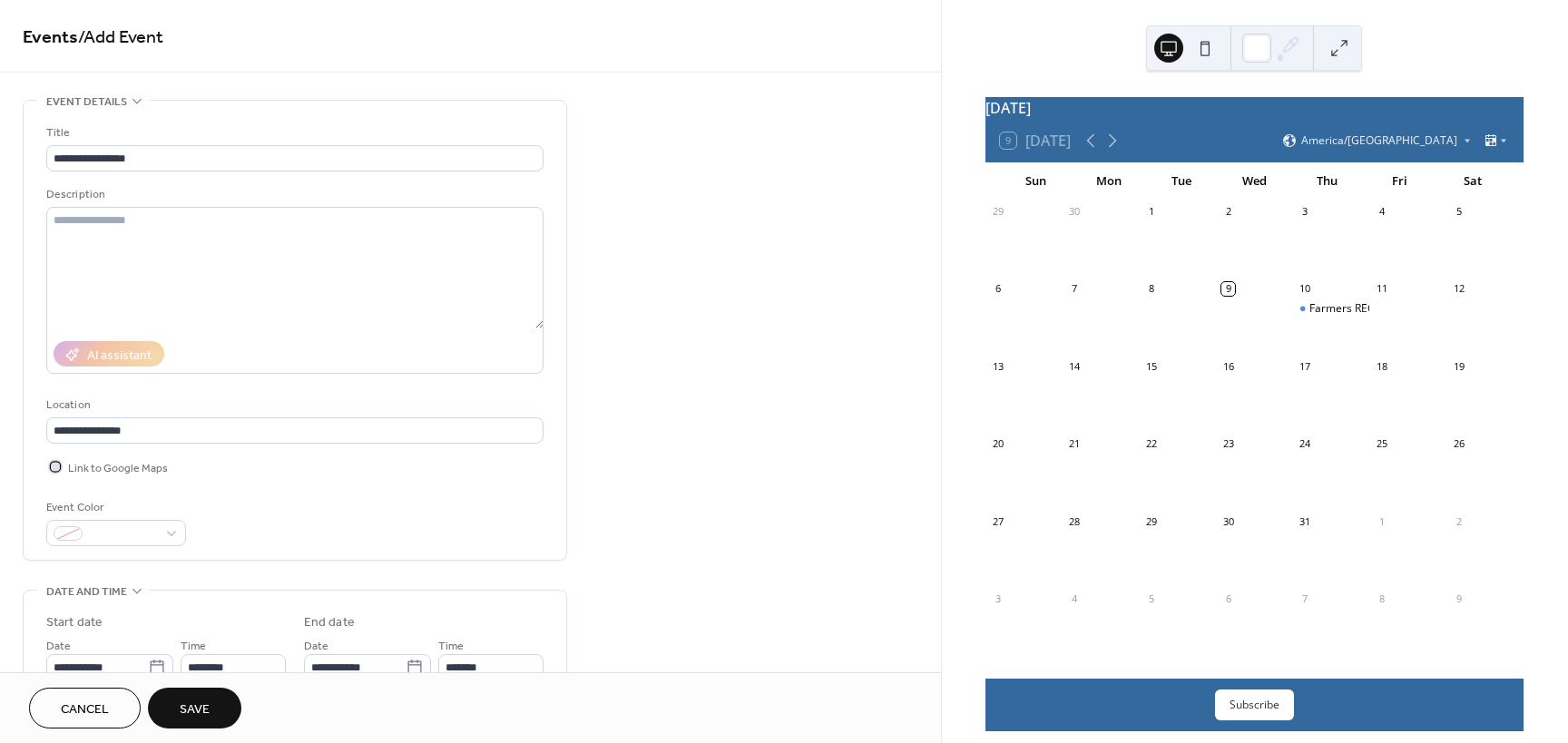 click 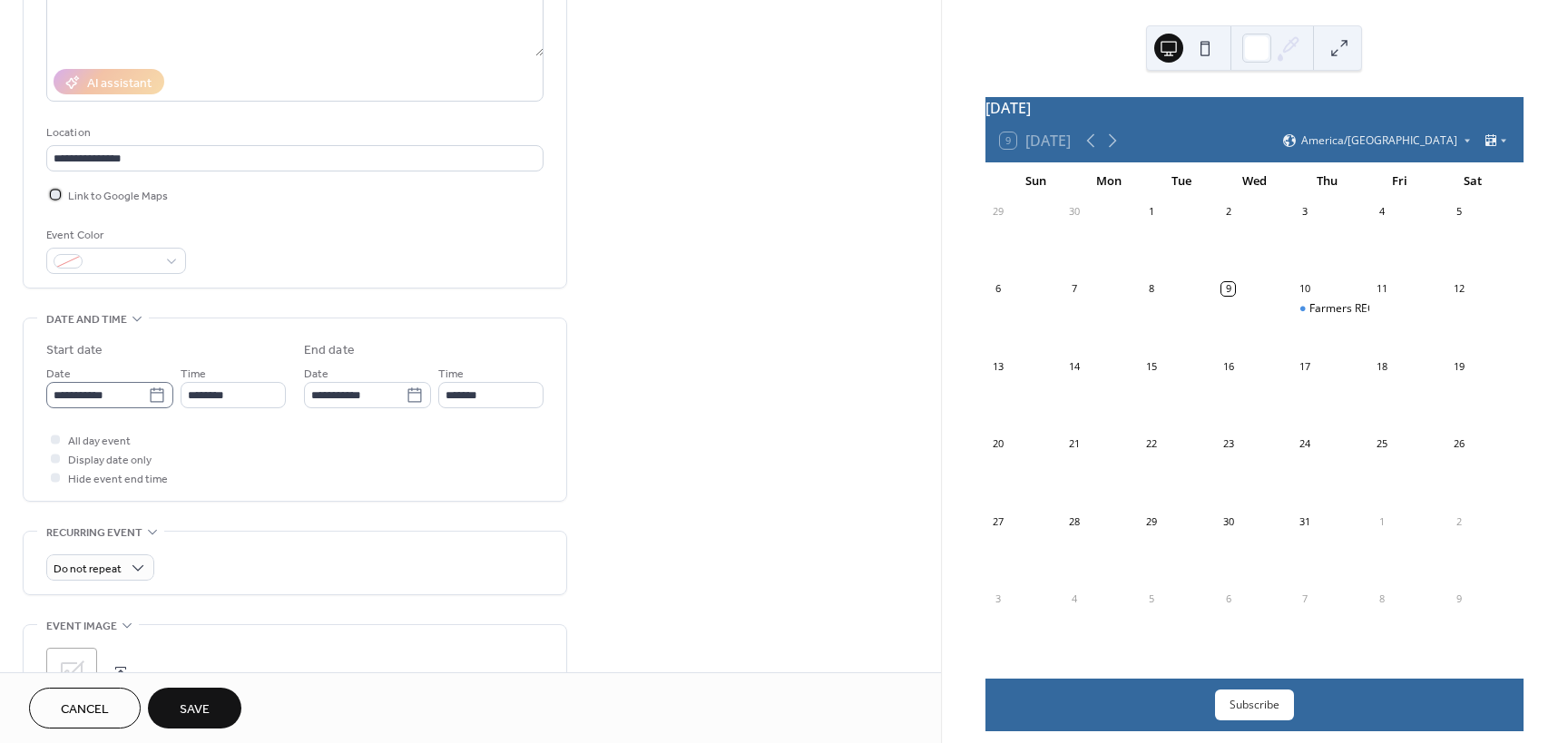 scroll, scrollTop: 363, scrollLeft: 0, axis: vertical 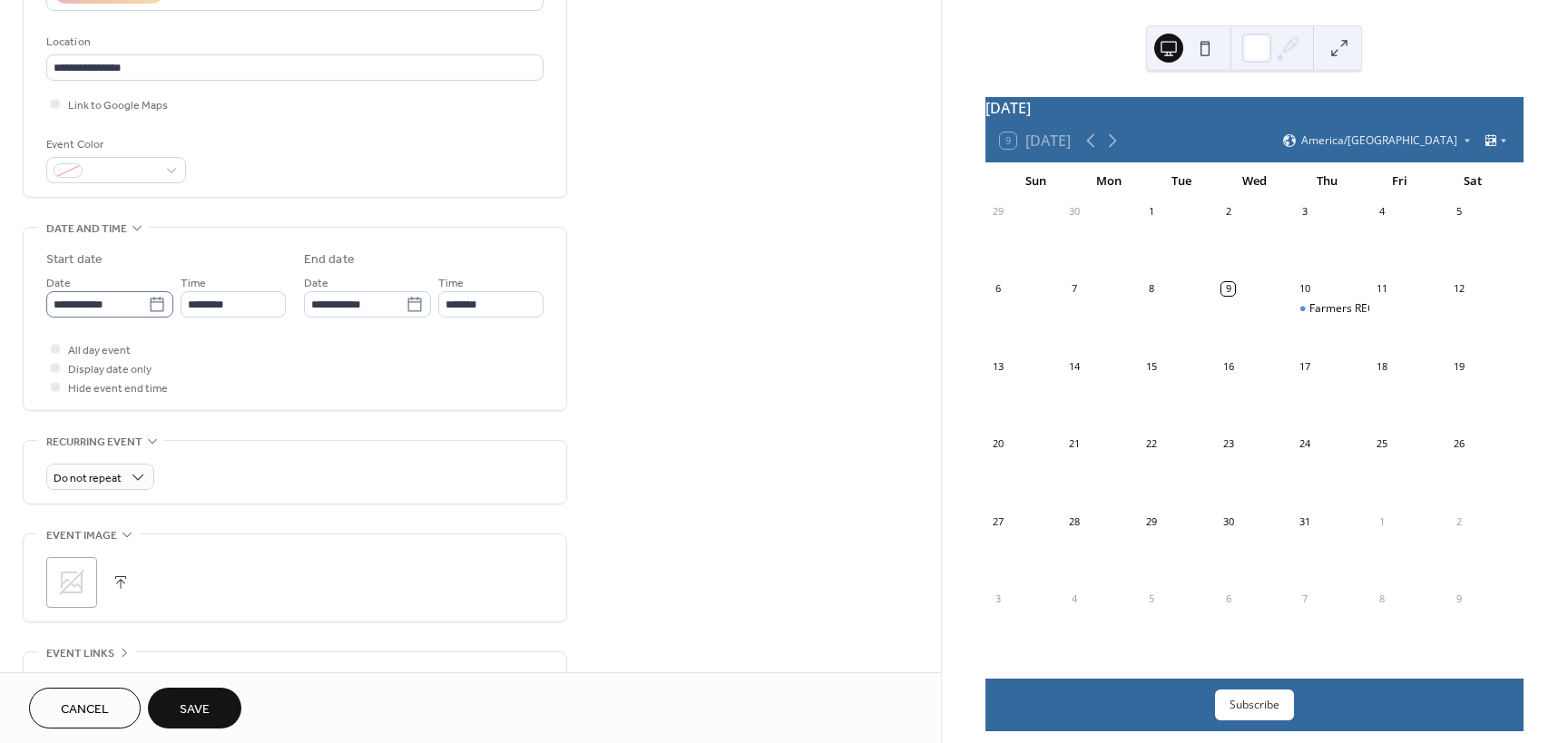 click 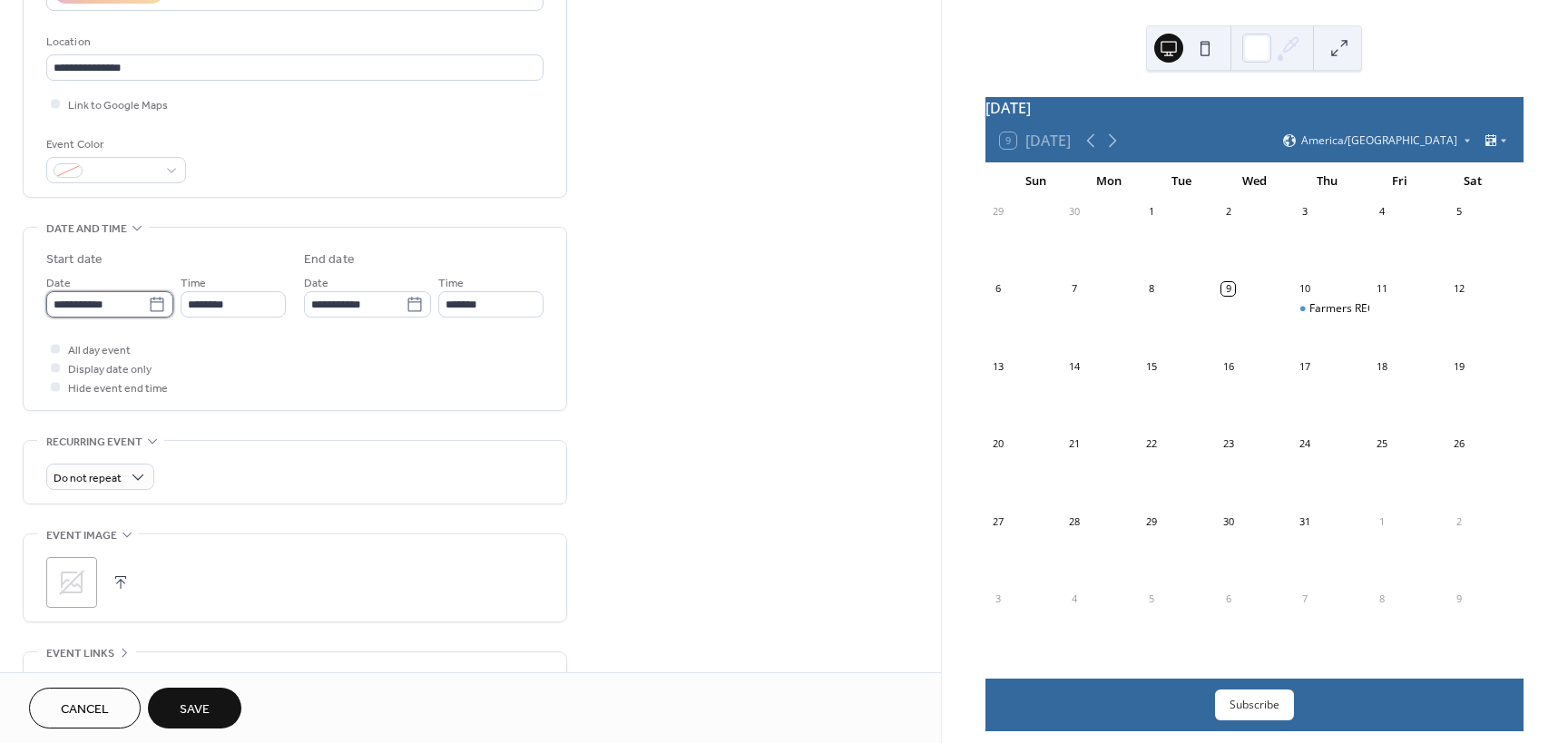click on "**********" at bounding box center [97, 304] 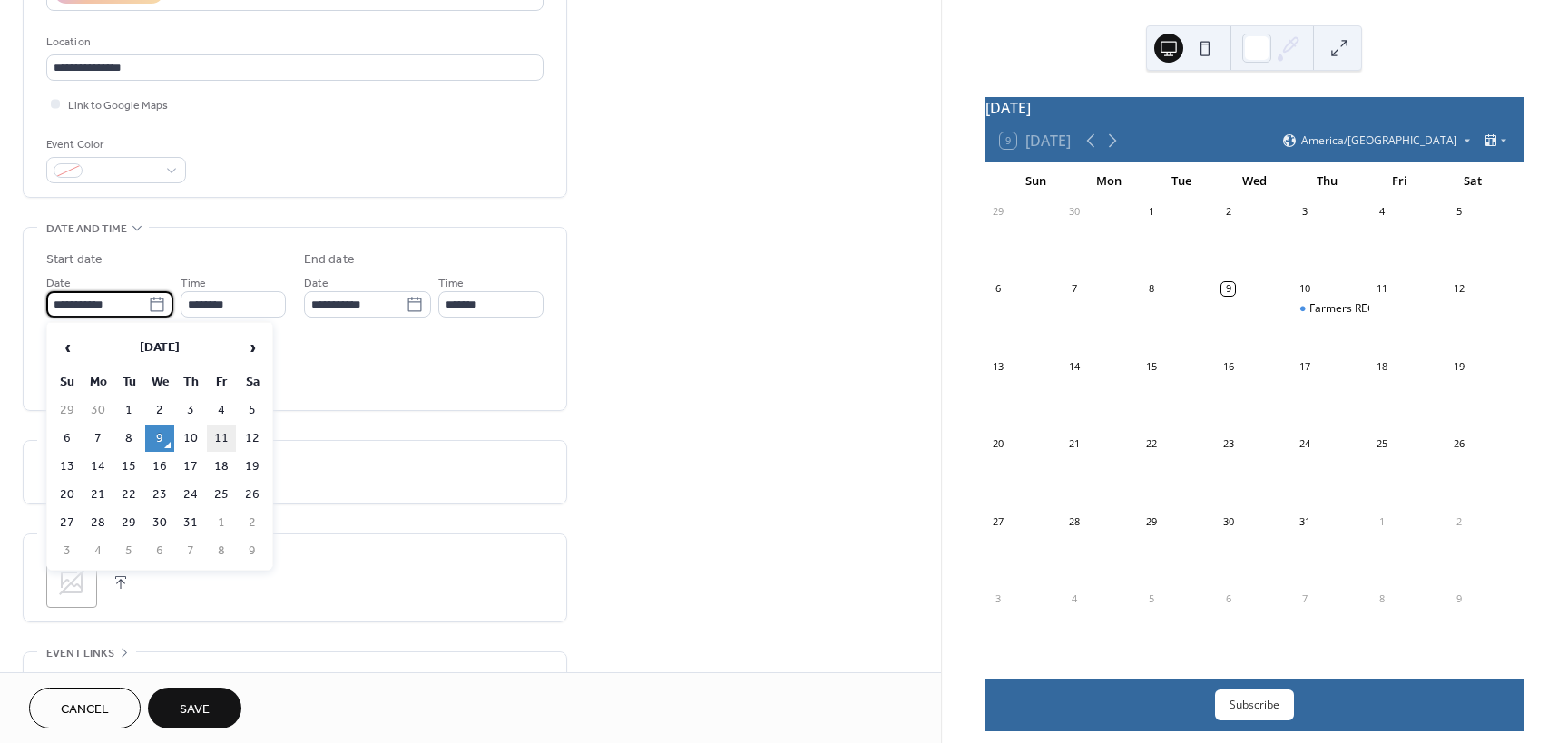click on "11" at bounding box center [221, 438] 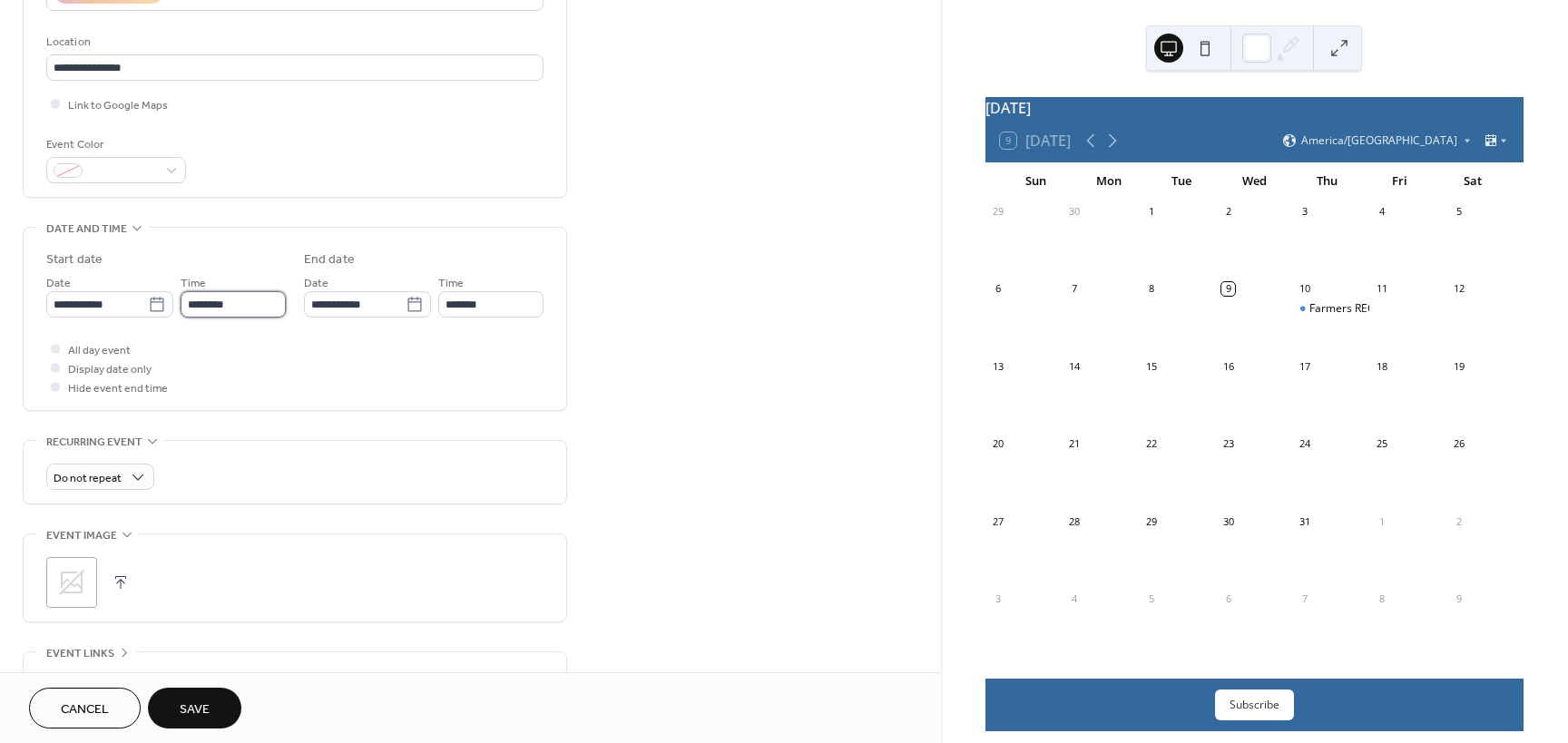 click on "********" at bounding box center [233, 304] 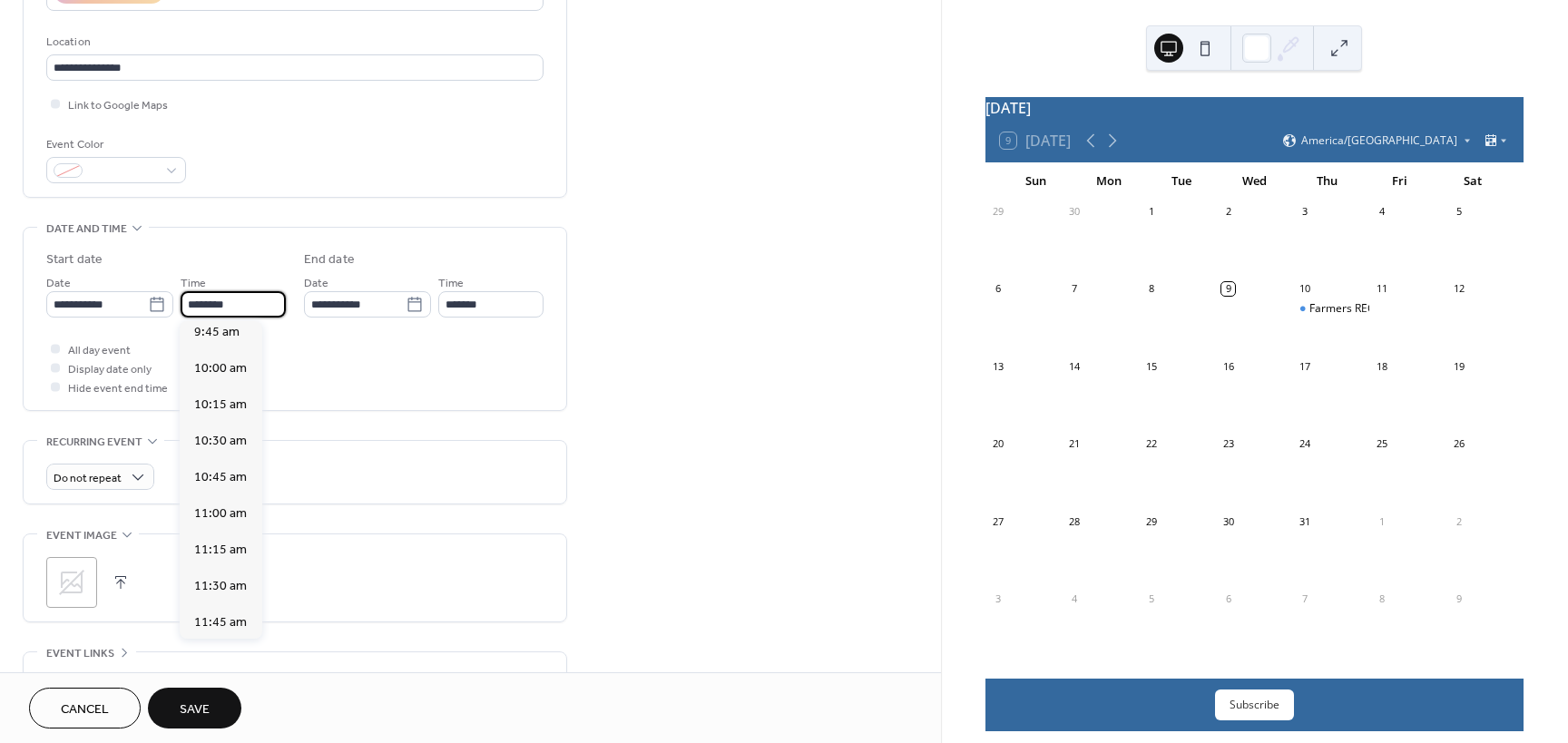 scroll, scrollTop: 1332, scrollLeft: 0, axis: vertical 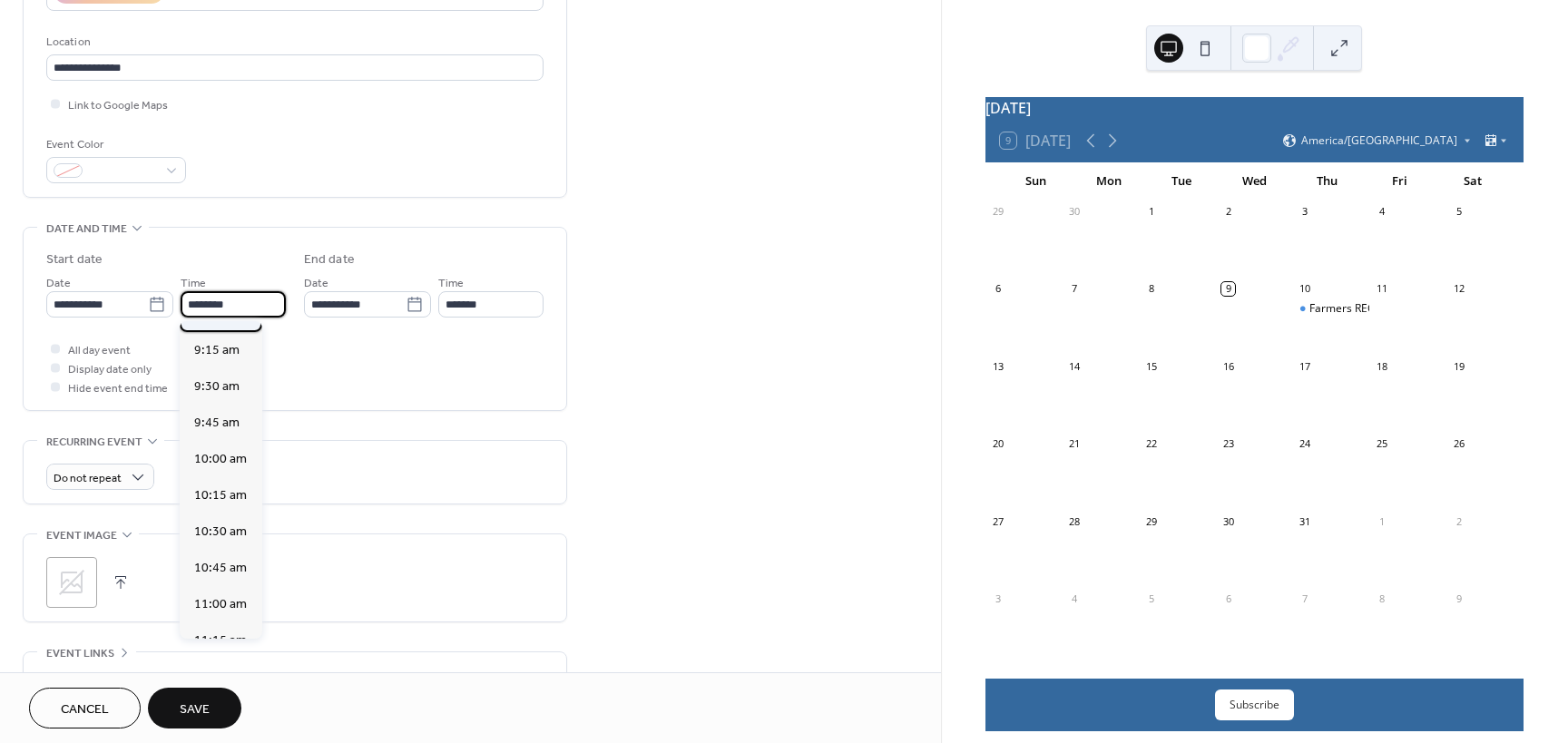 click on "9:00 am" at bounding box center [217, 314] 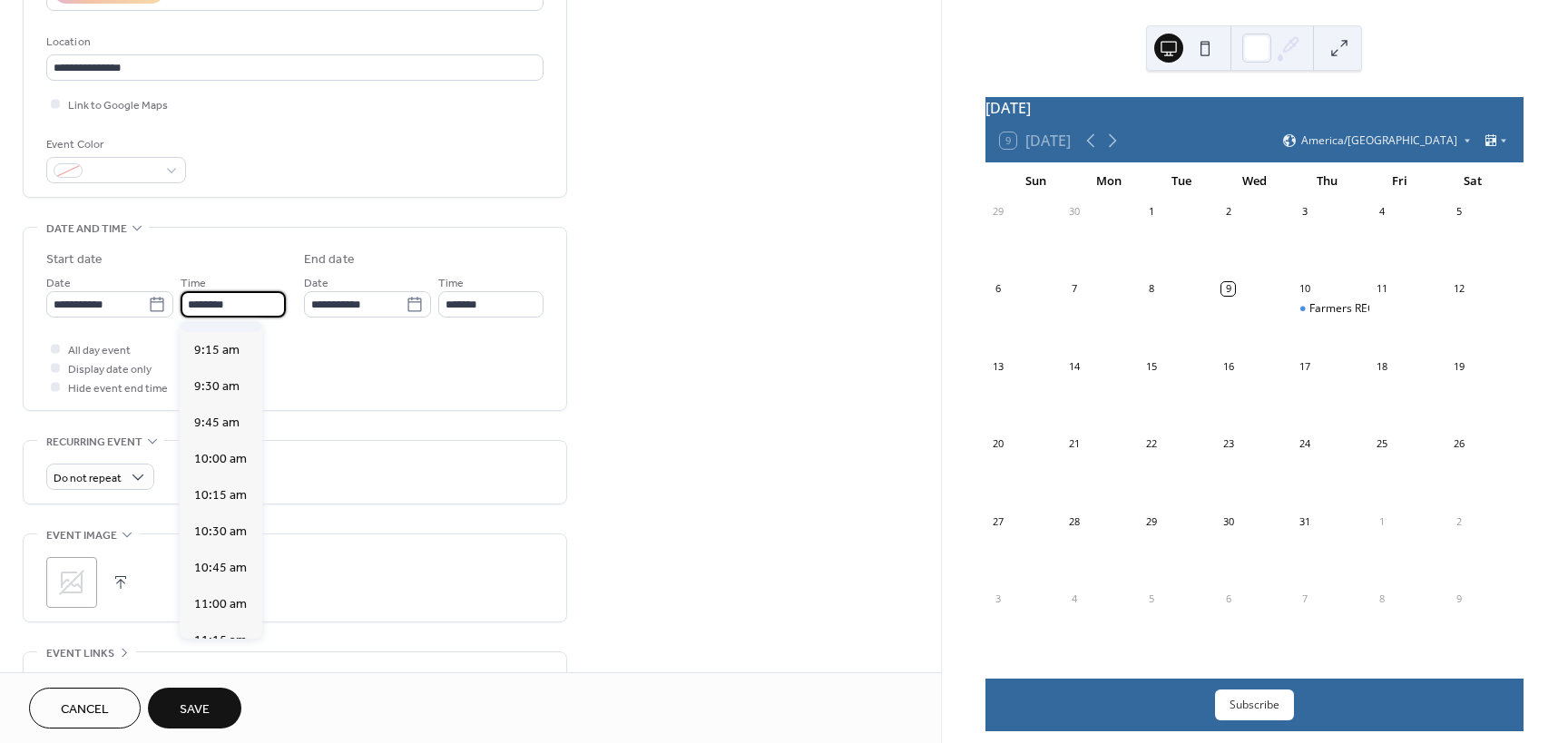 type on "*******" 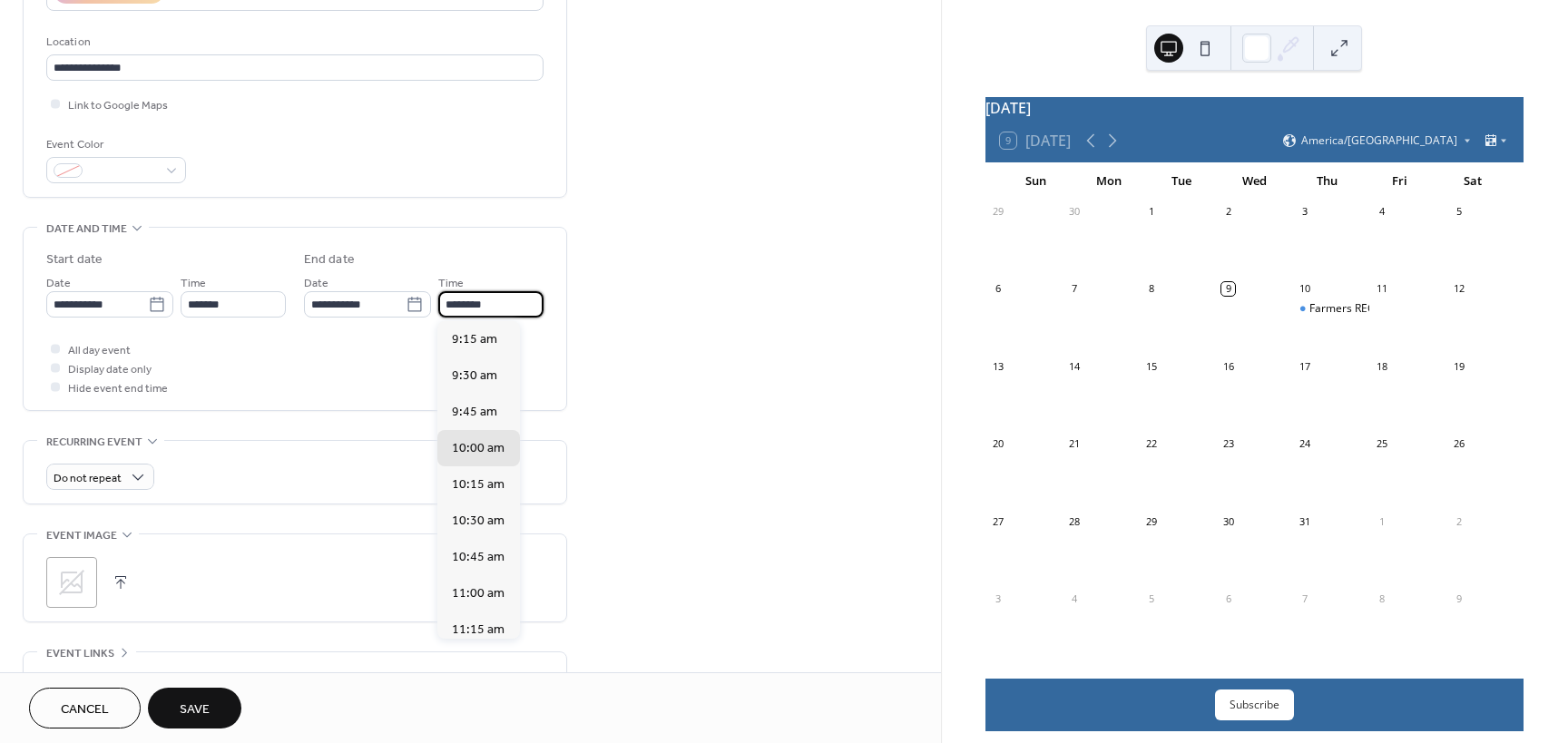 click on "********" at bounding box center [491, 304] 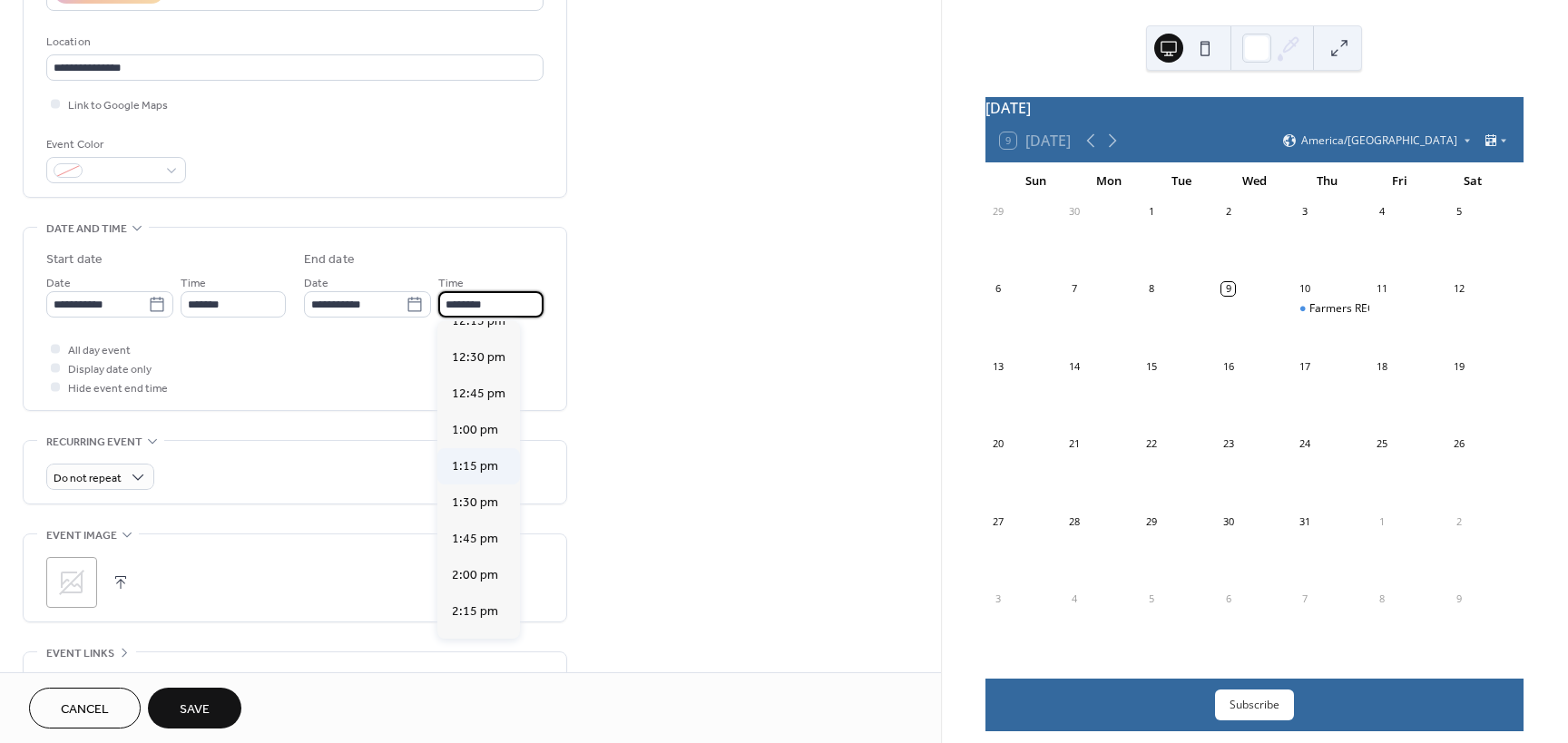 scroll, scrollTop: 544, scrollLeft: 0, axis: vertical 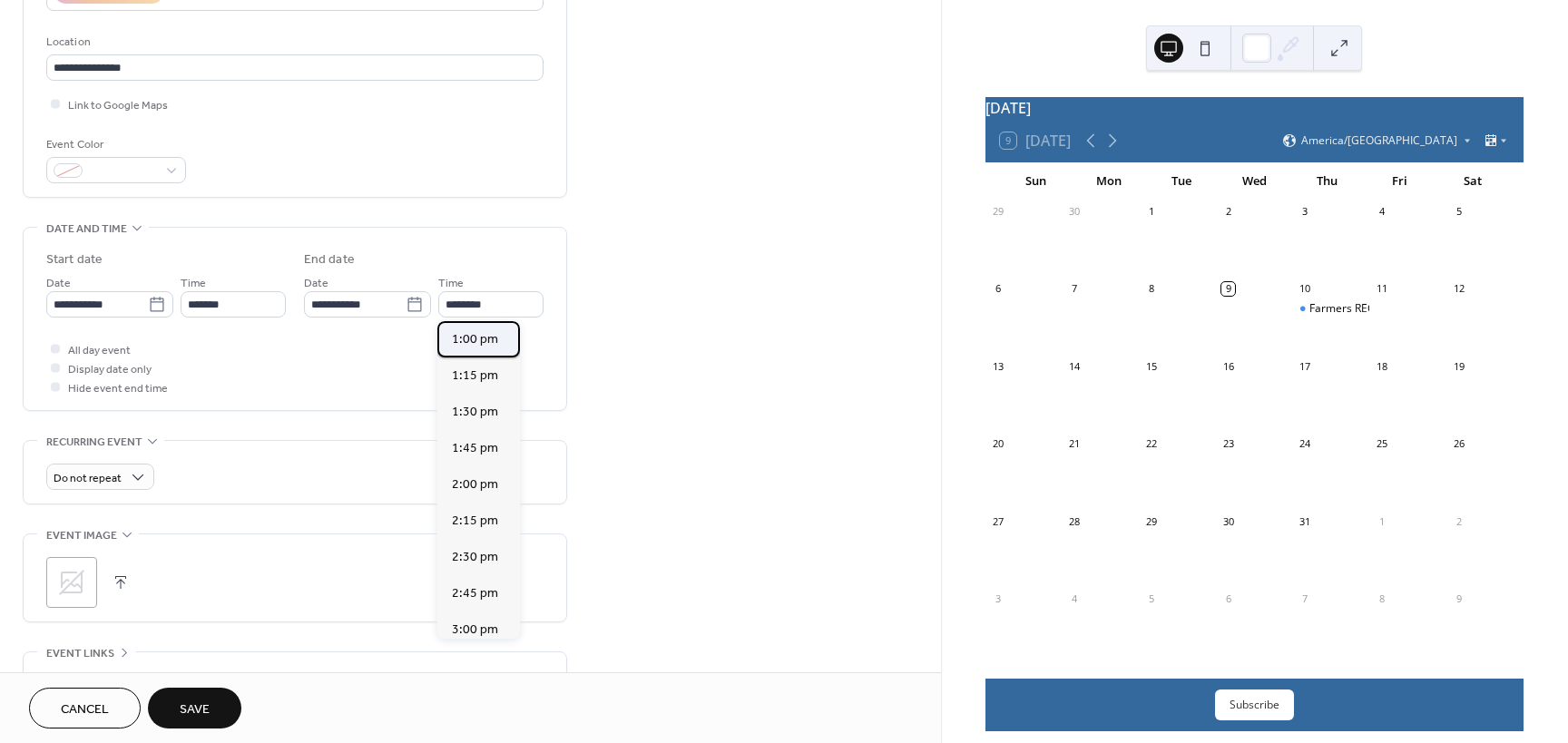 click on "1:00 pm" at bounding box center (475, 339) 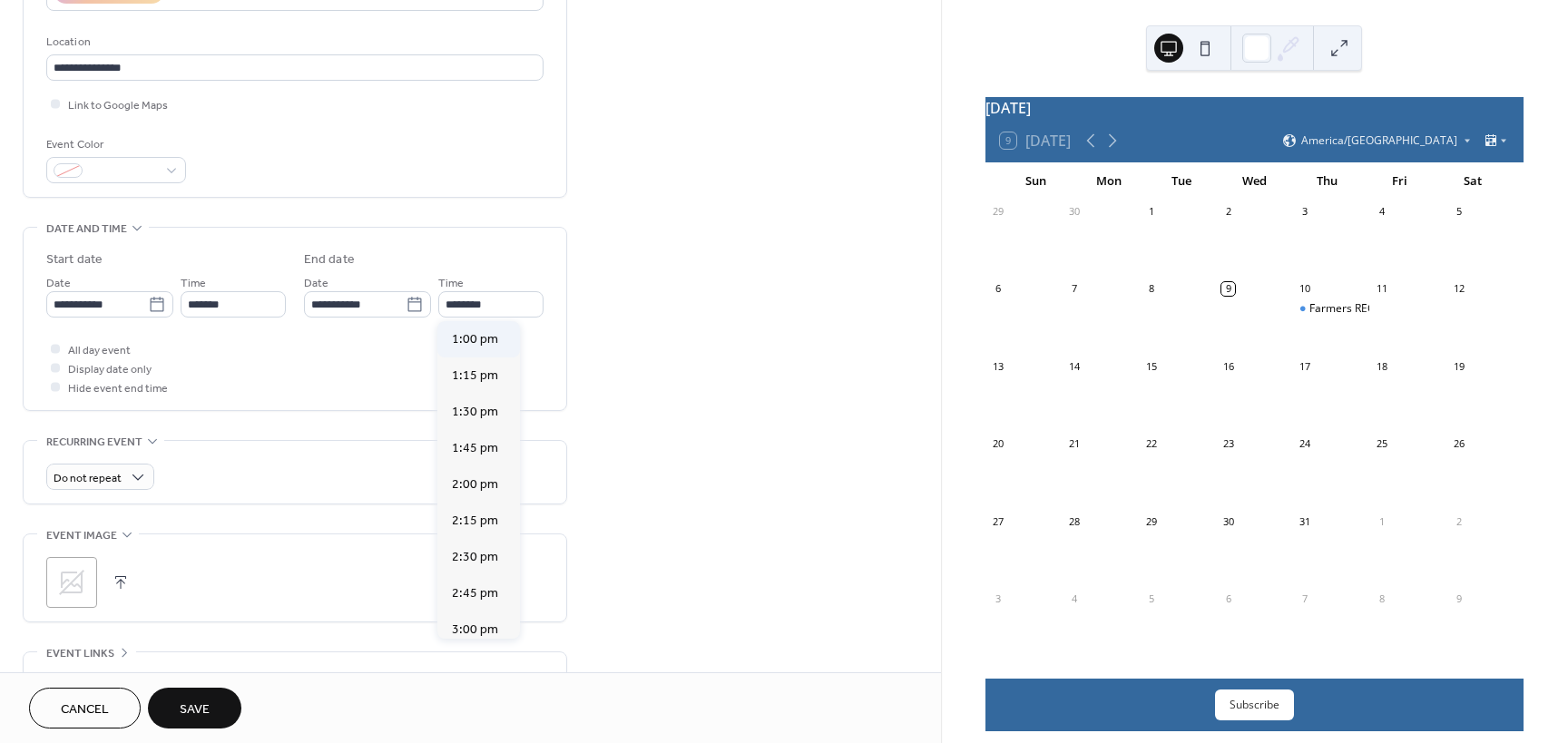 type on "*******" 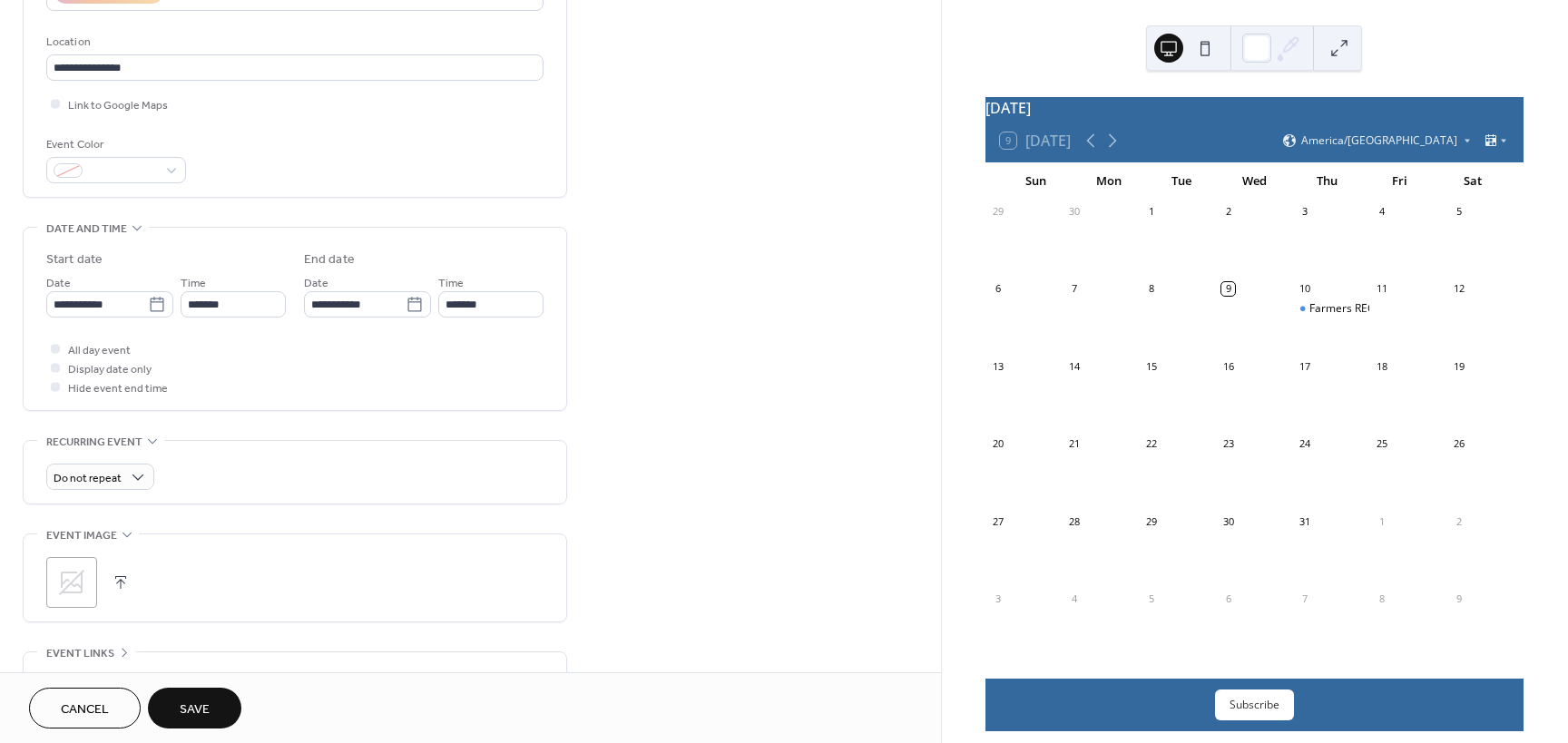 click 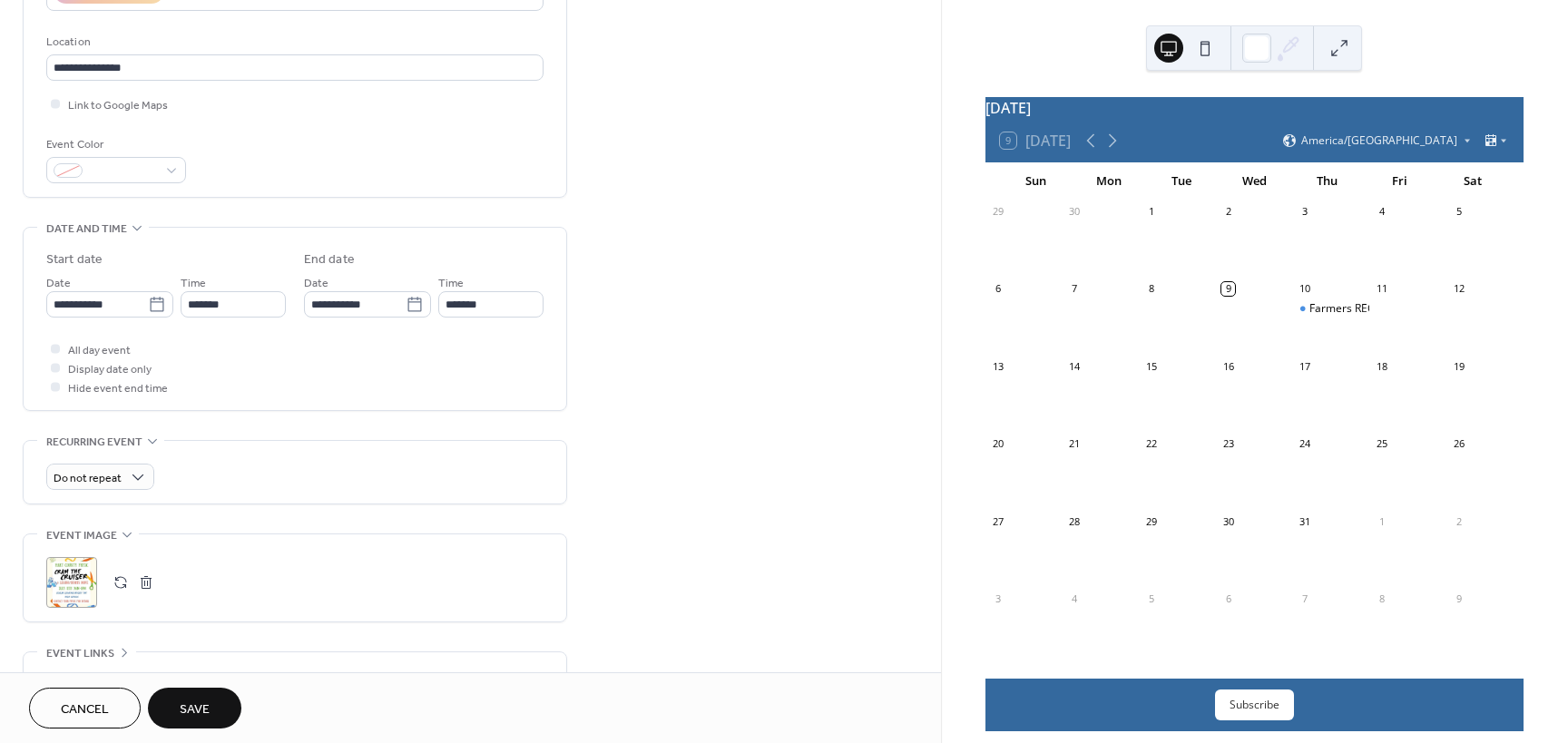 click on "Save" at bounding box center (194, 709) 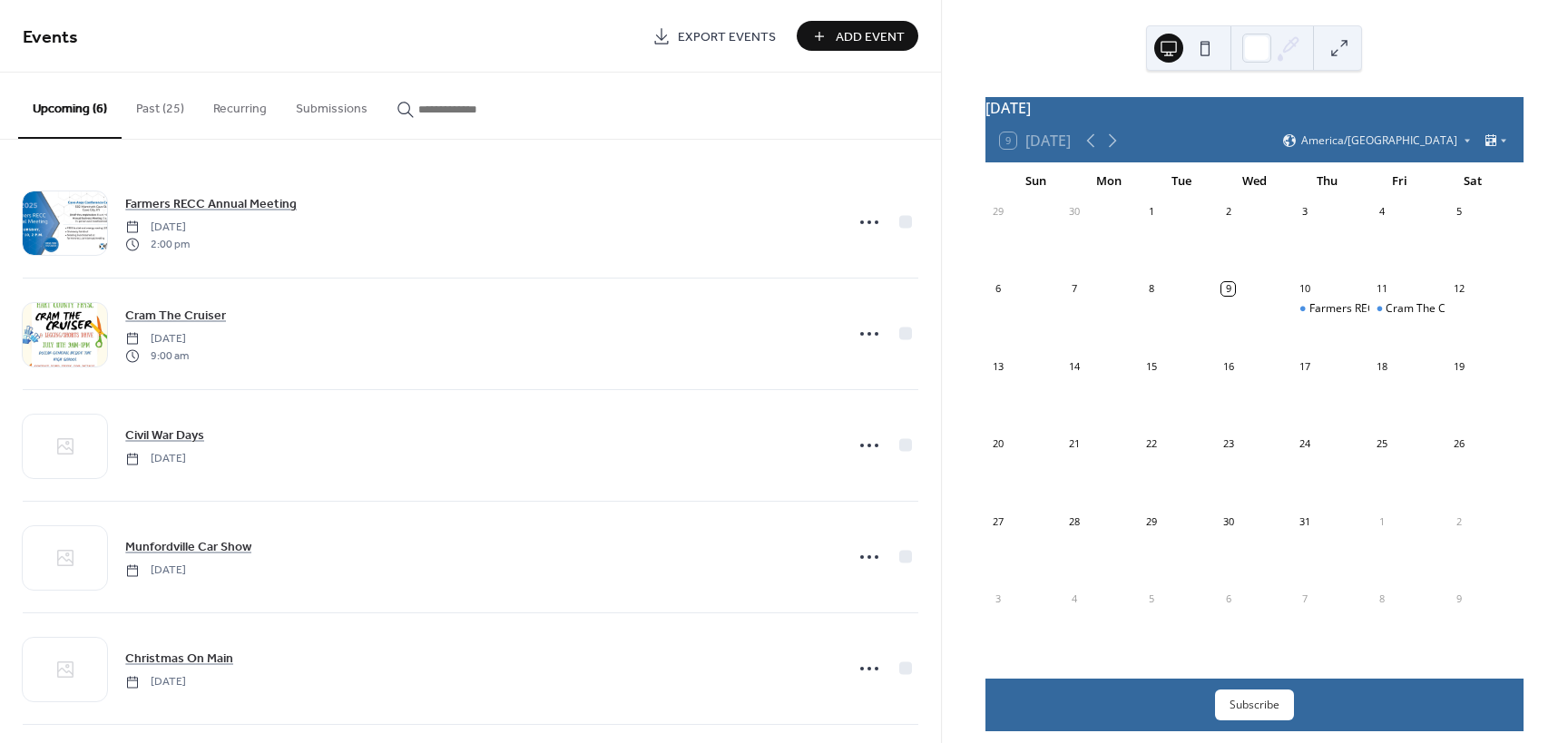 click on "Add Event" at bounding box center [870, 37] 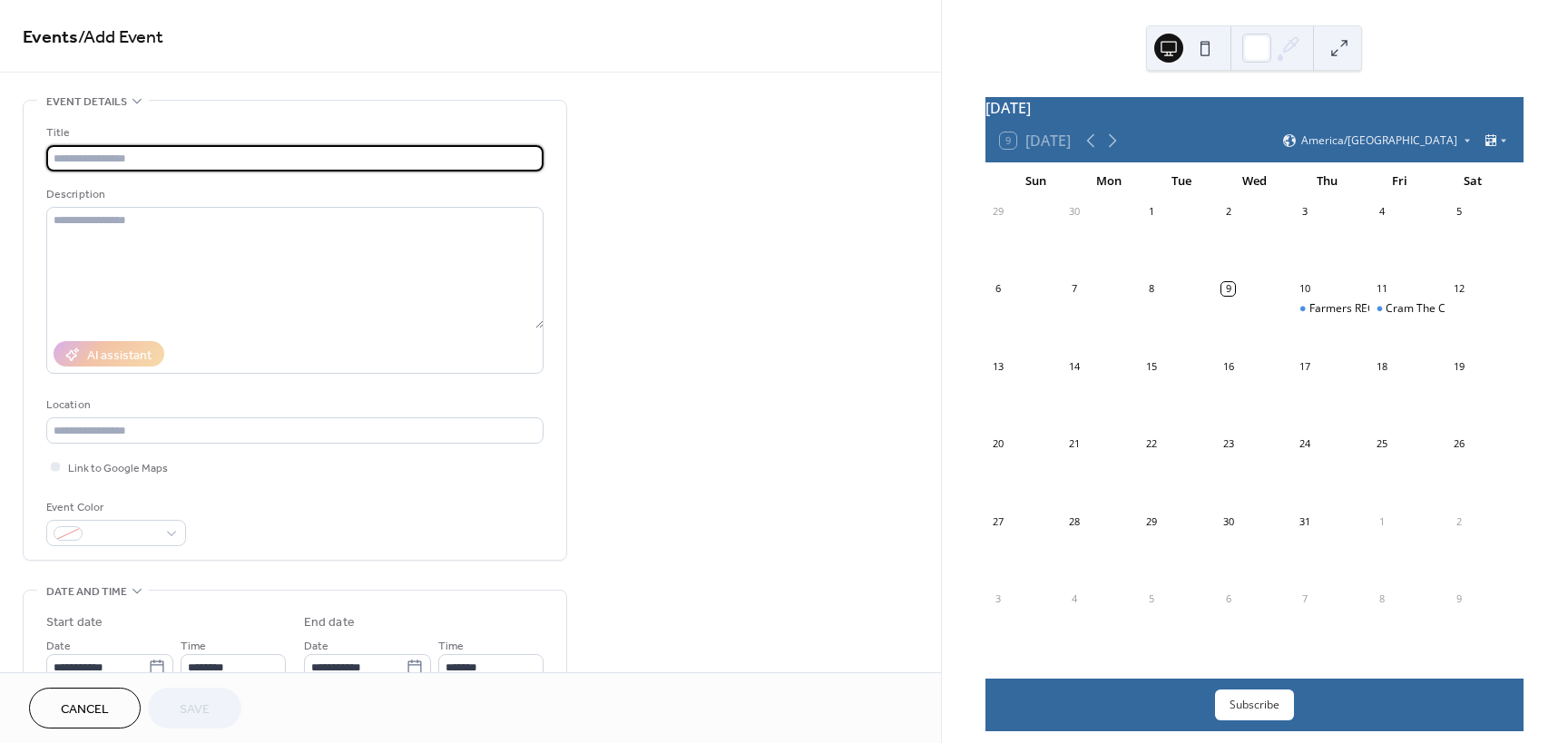 click at bounding box center (295, 158) 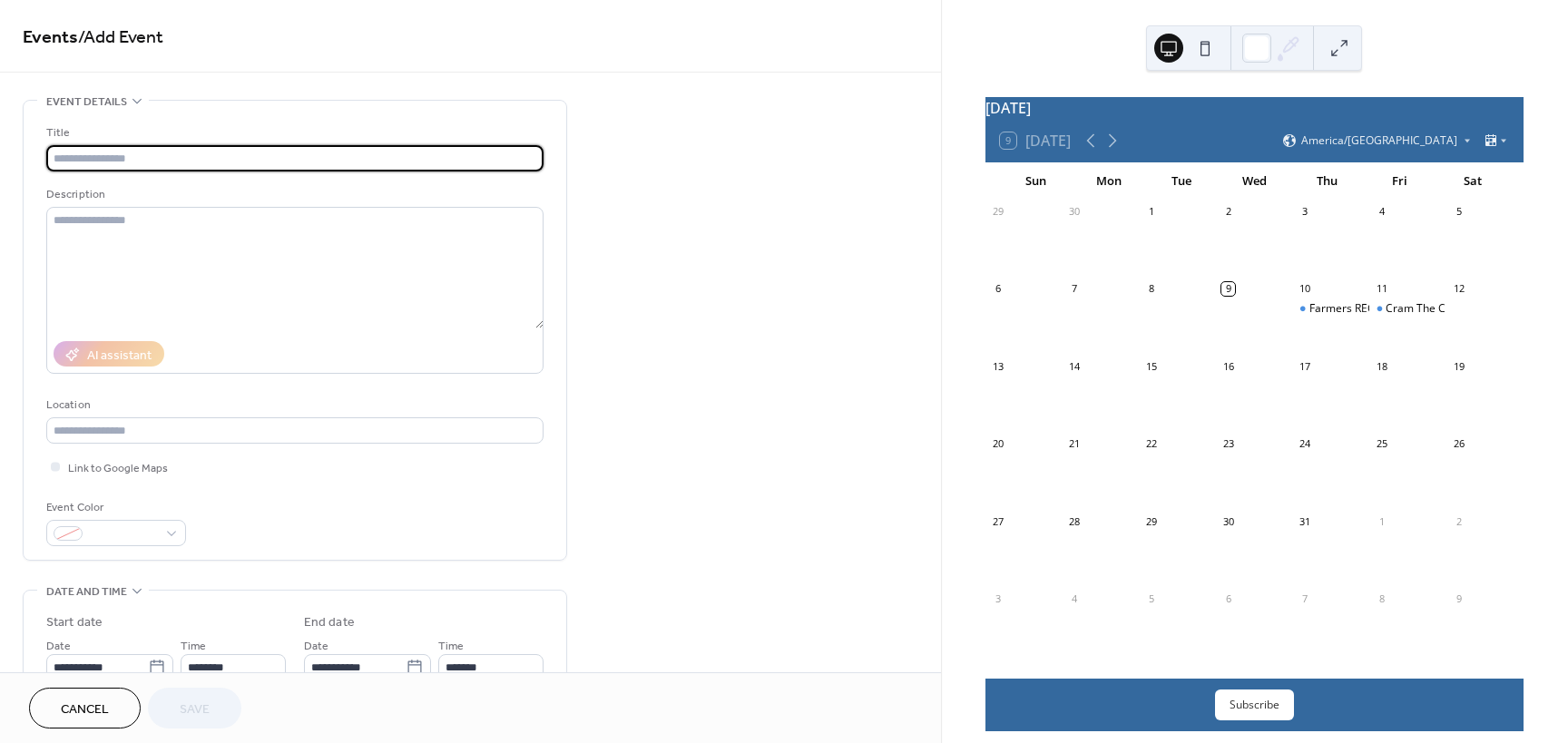 type on "*" 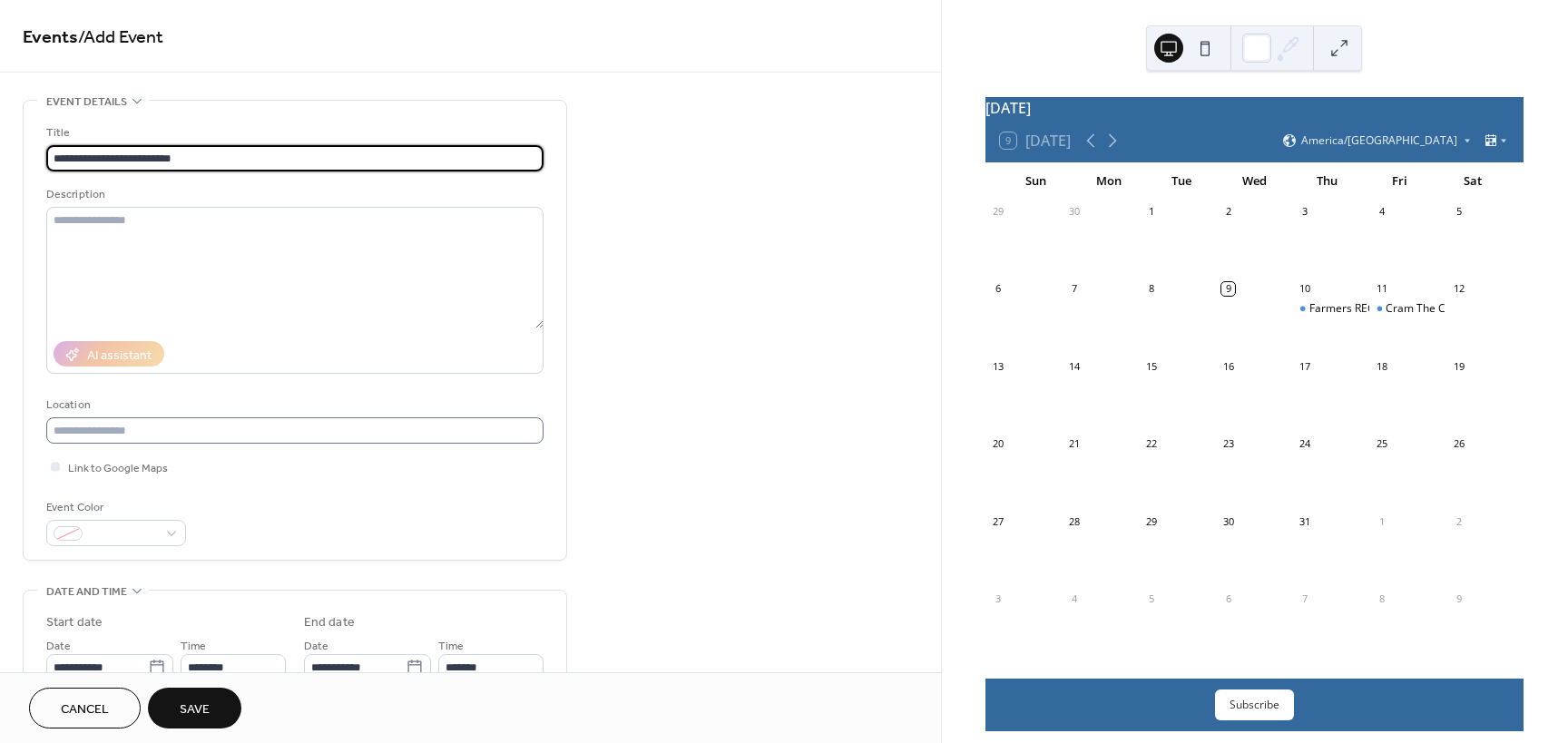 type on "**********" 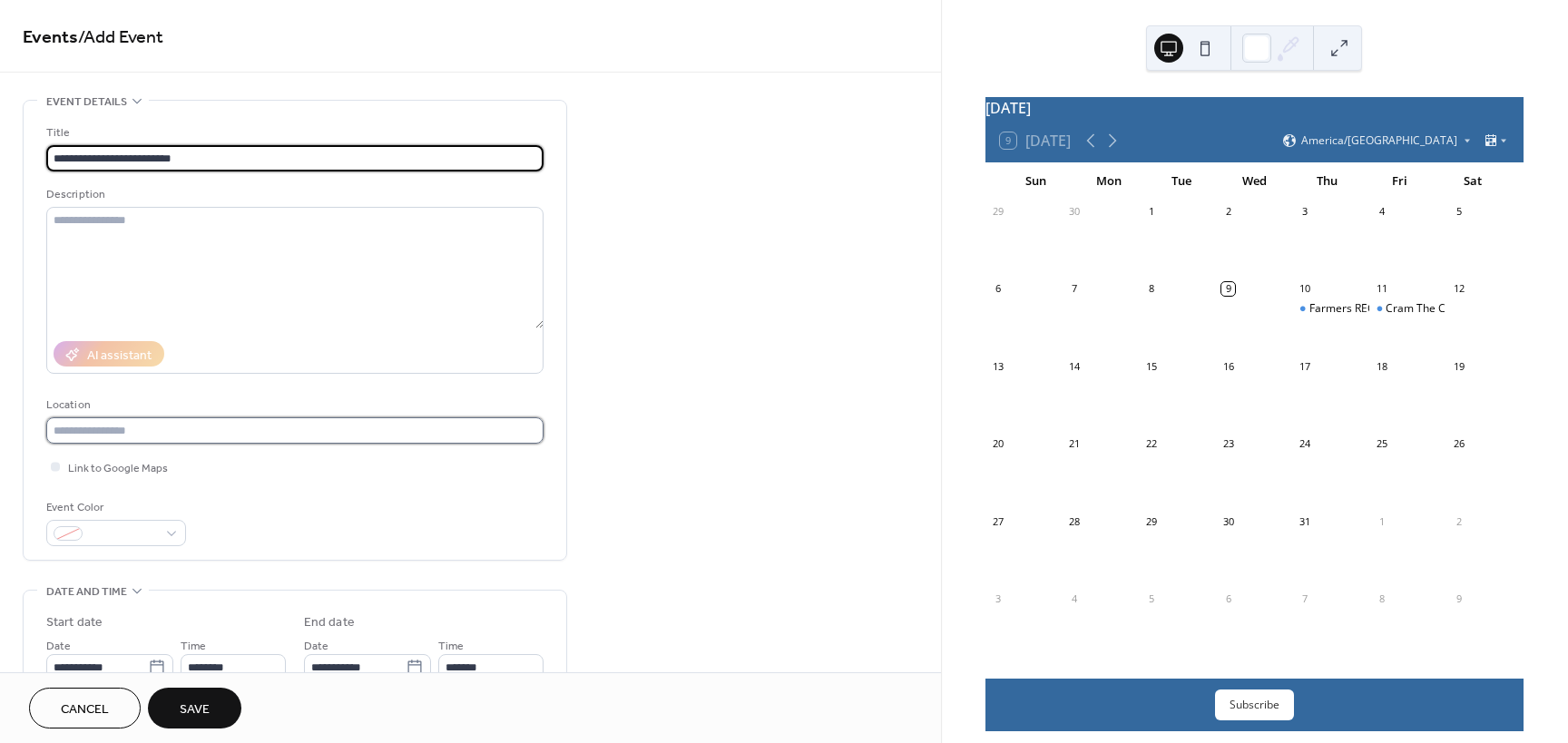 click at bounding box center (295, 430) 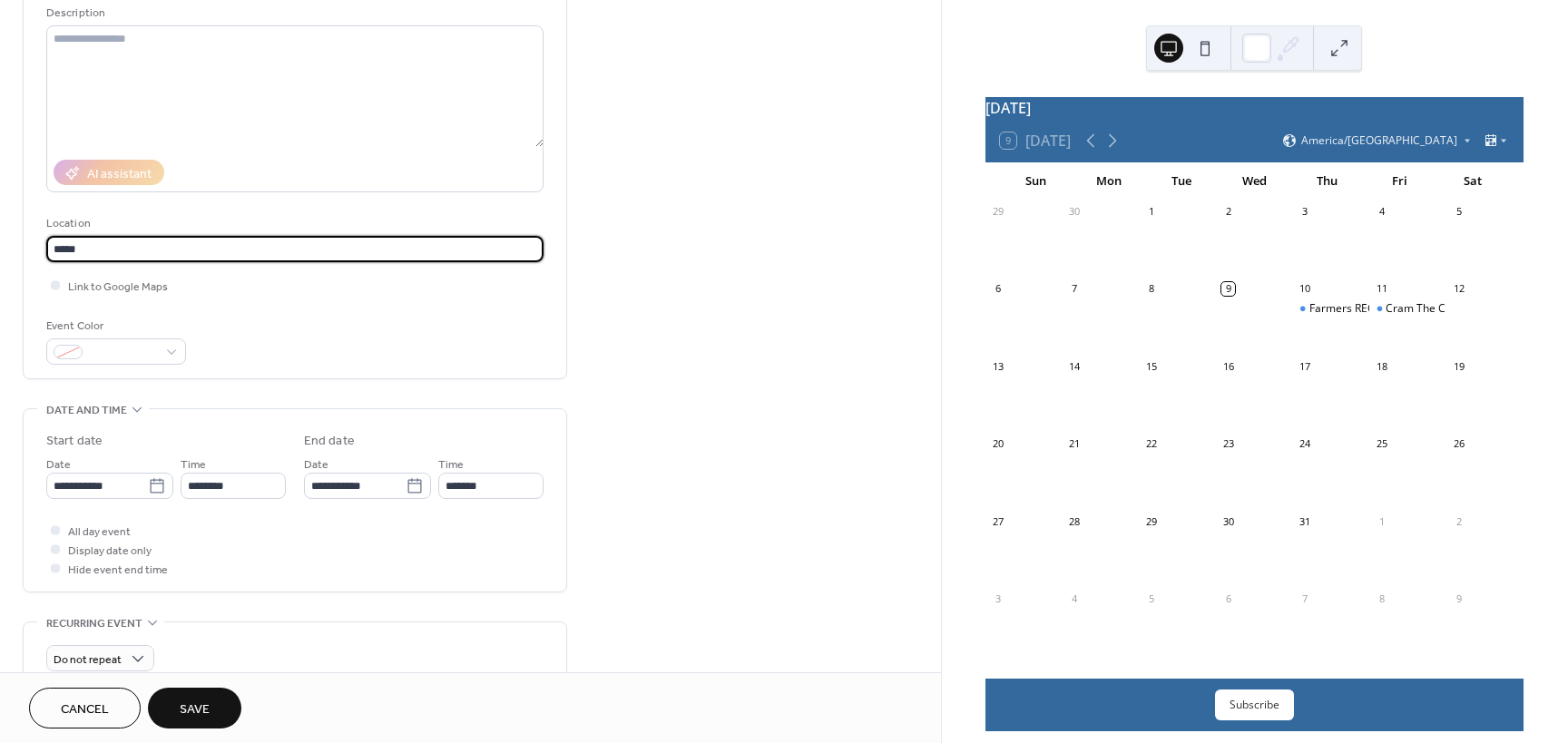 scroll, scrollTop: 272, scrollLeft: 0, axis: vertical 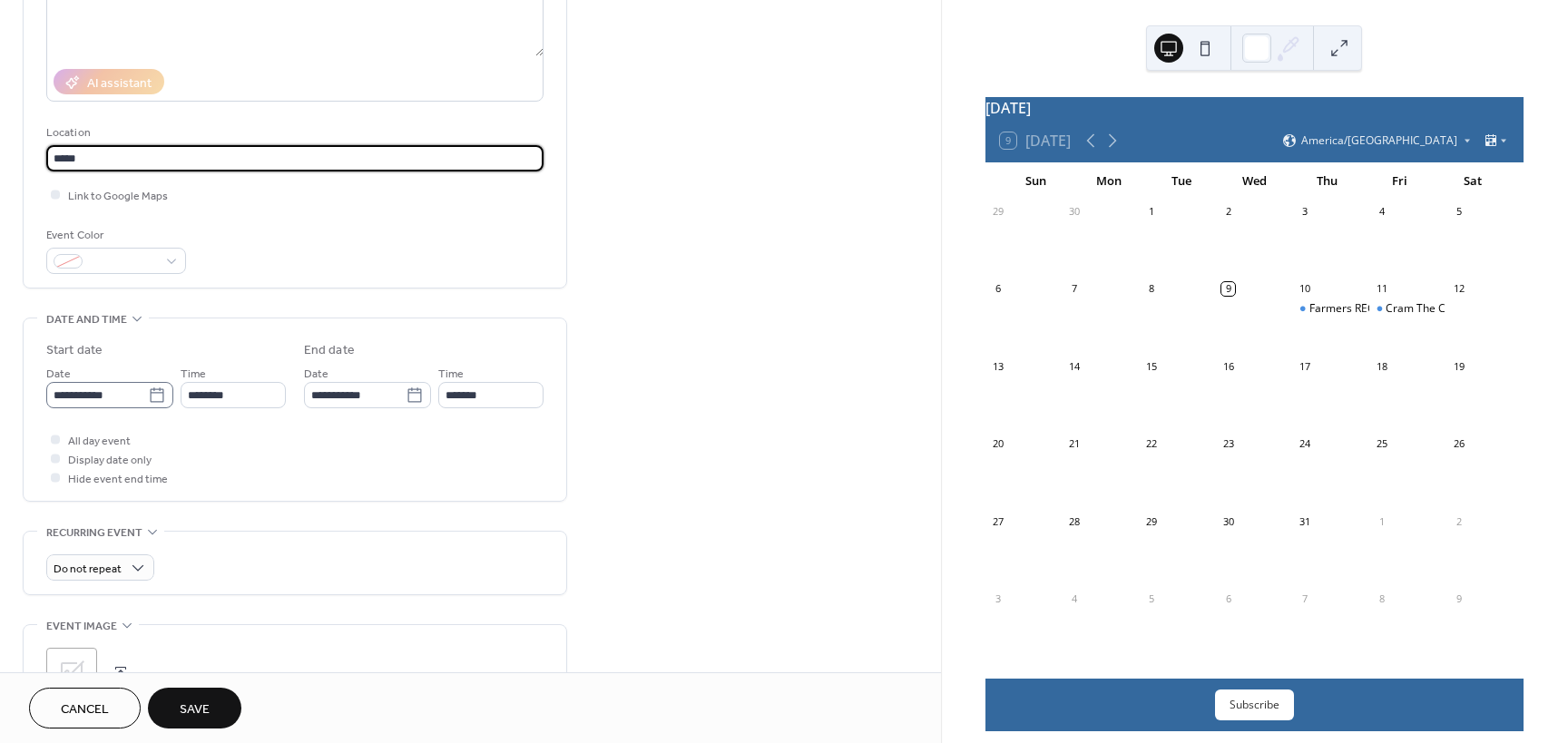type on "*****" 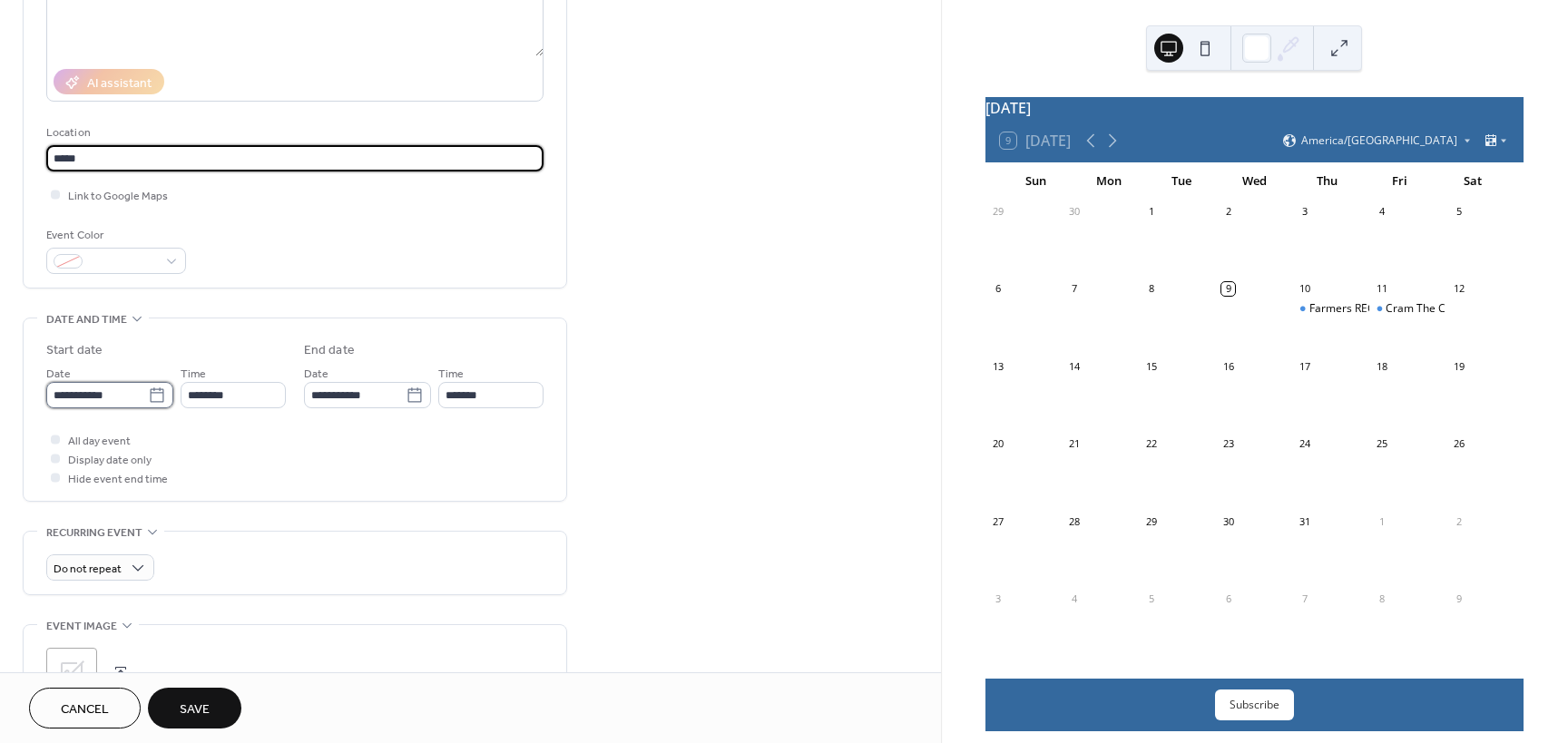 click on "**********" at bounding box center (97, 395) 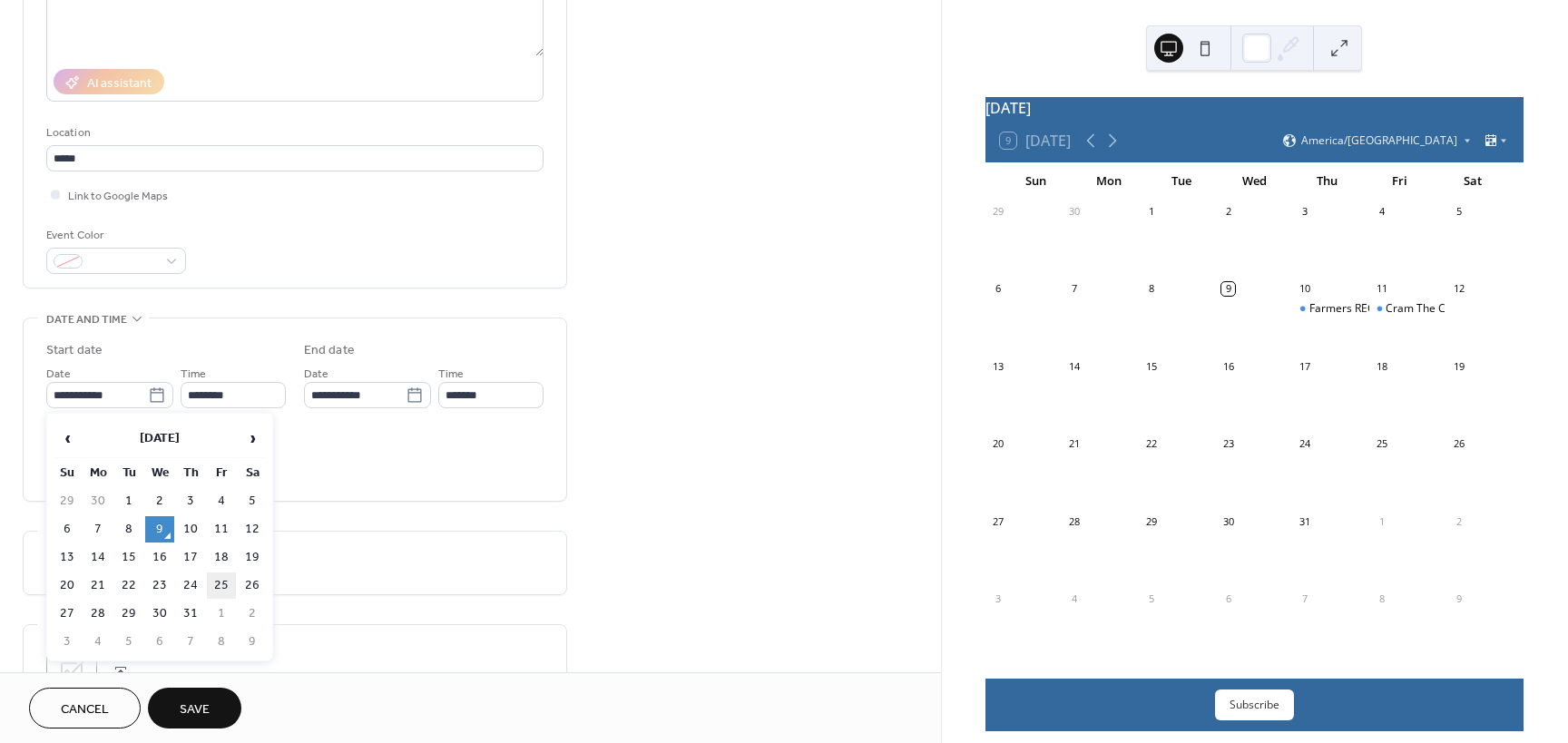 click on "25" at bounding box center (221, 585) 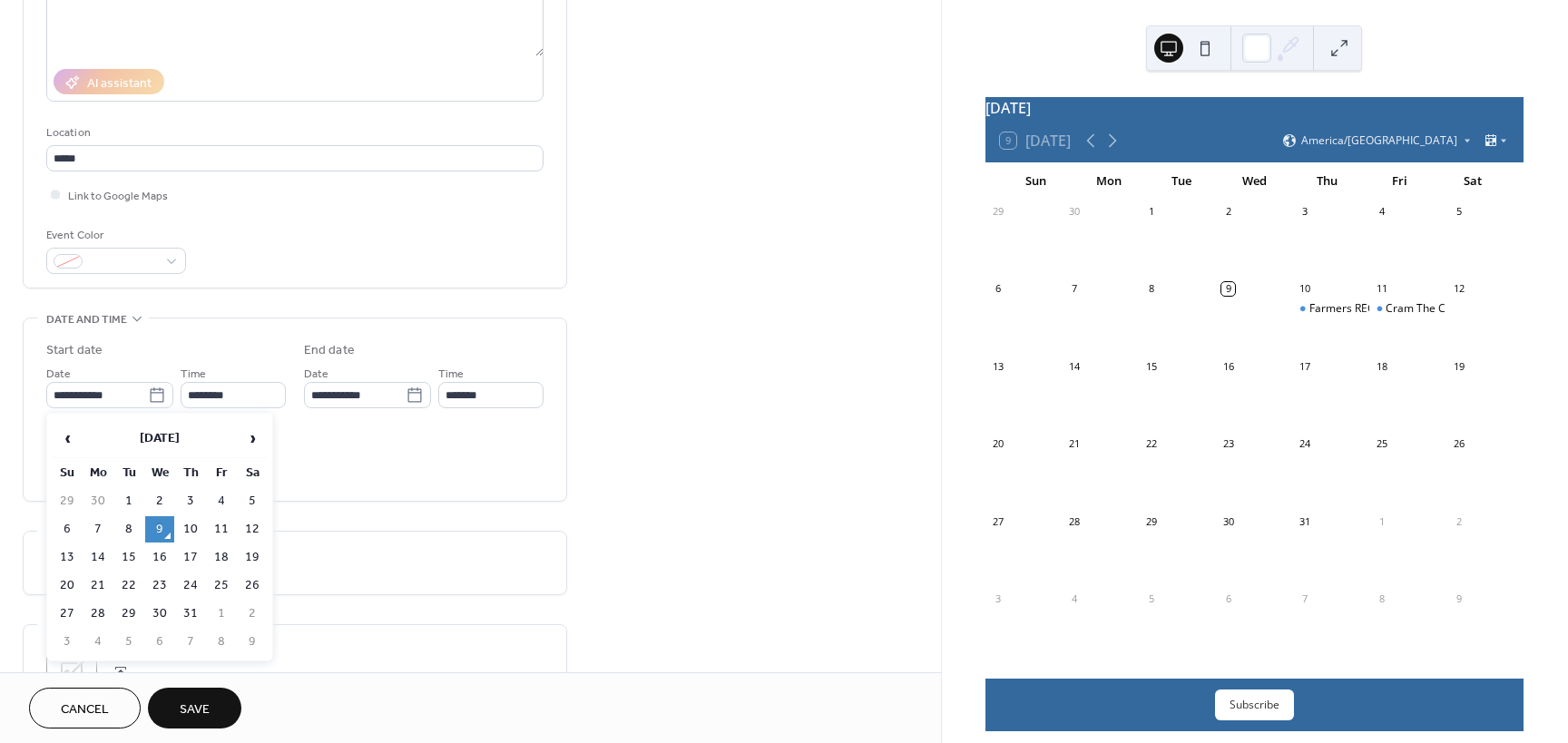 type on "**********" 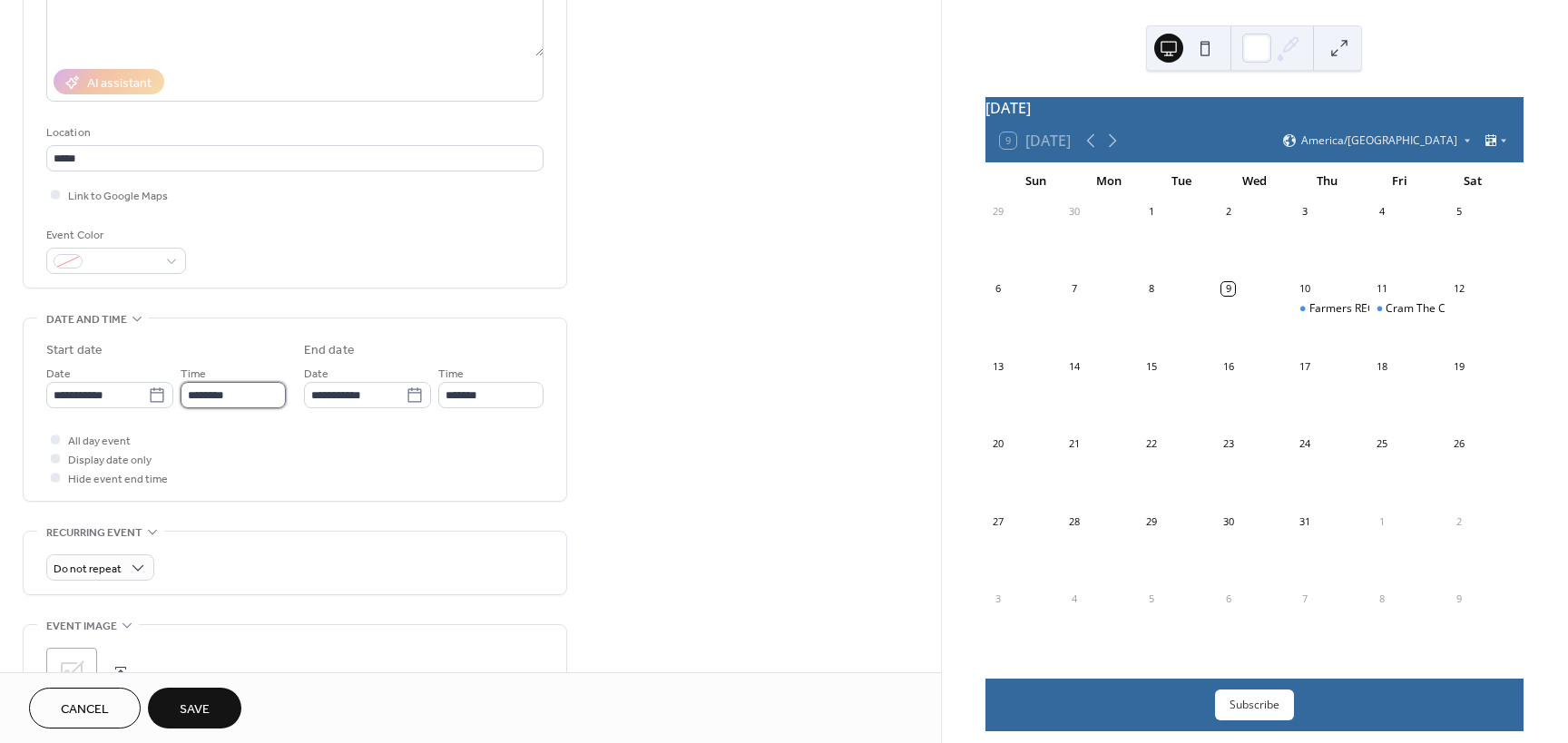 click on "********" at bounding box center (233, 395) 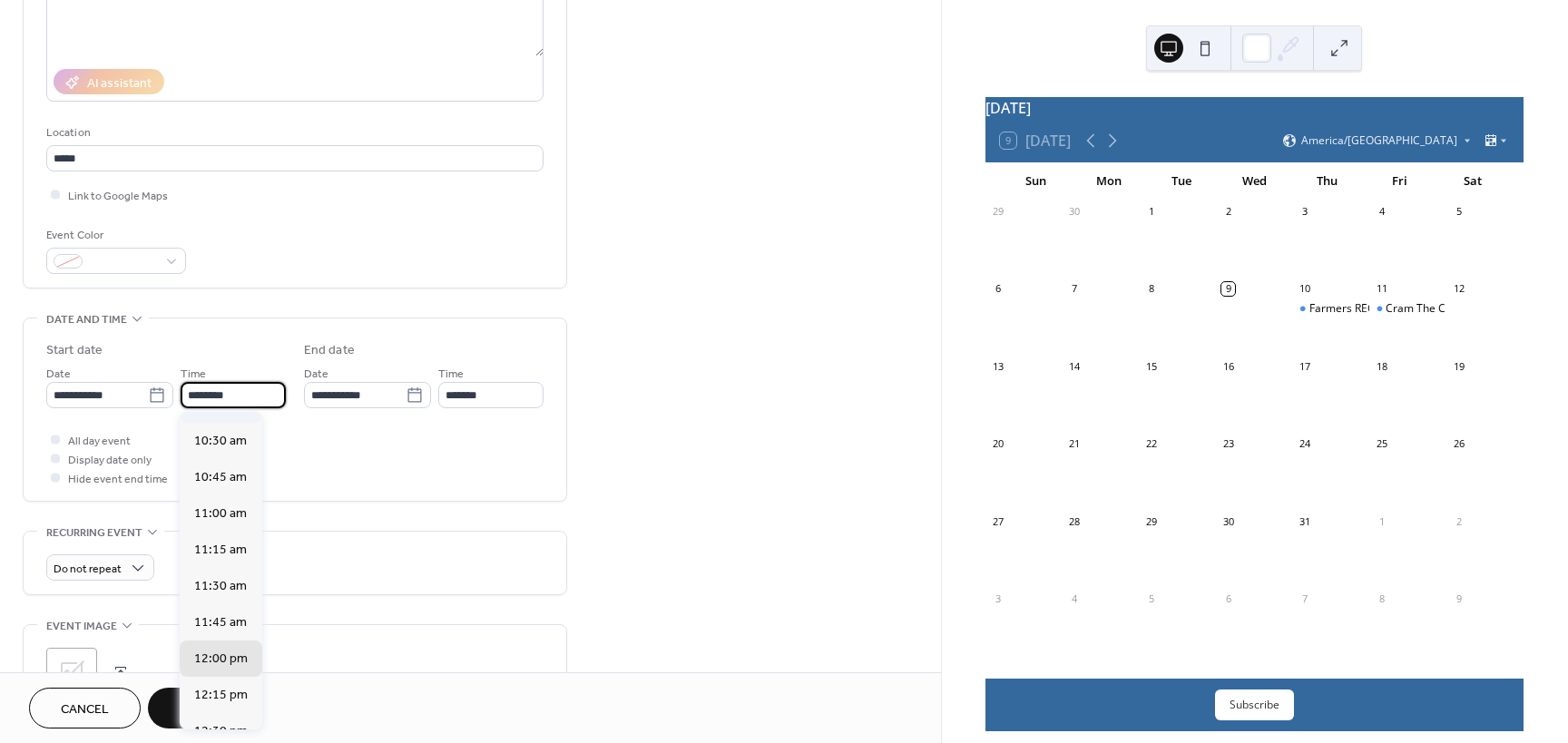 scroll, scrollTop: 1422, scrollLeft: 0, axis: vertical 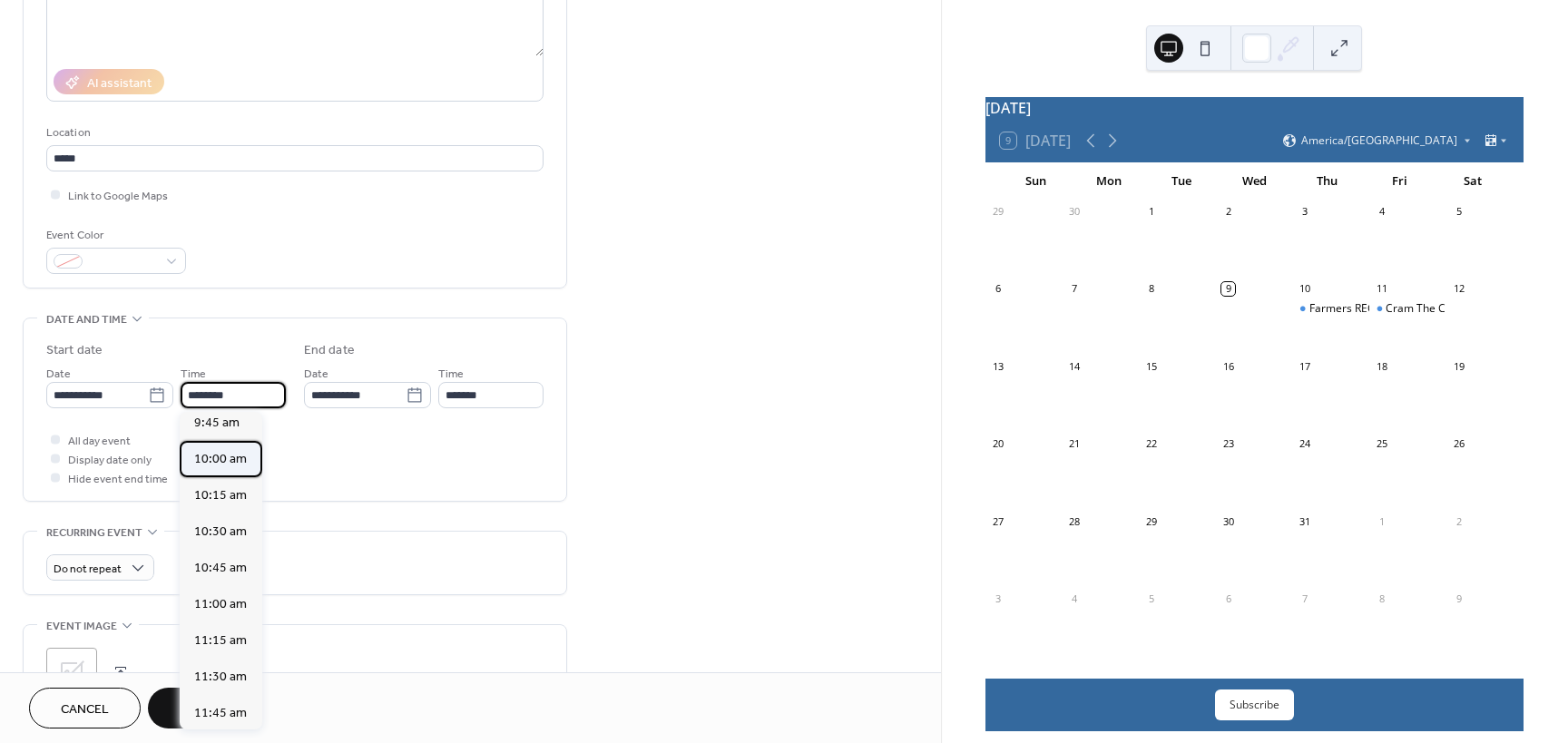 click on "10:00 am" at bounding box center (220, 459) 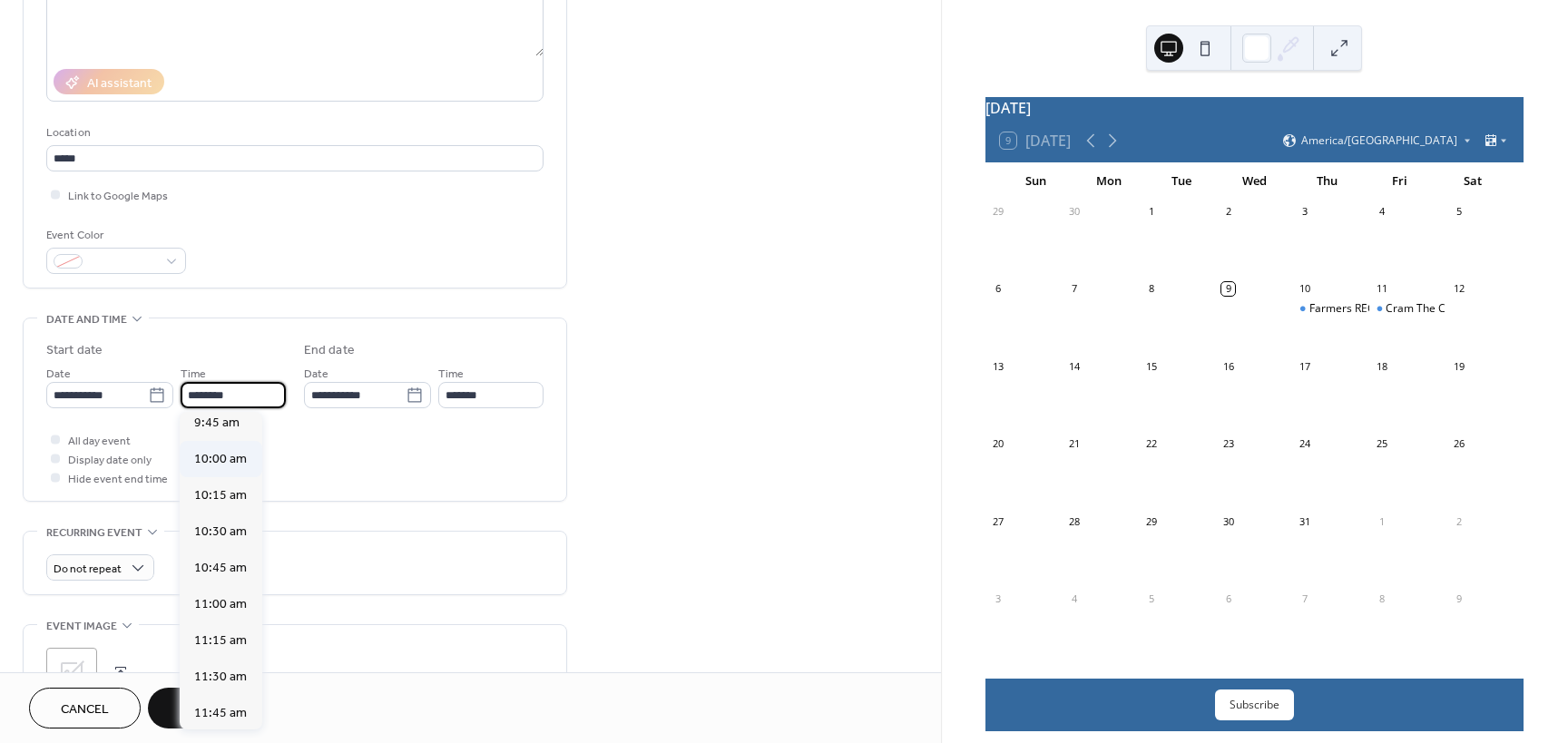 type on "********" 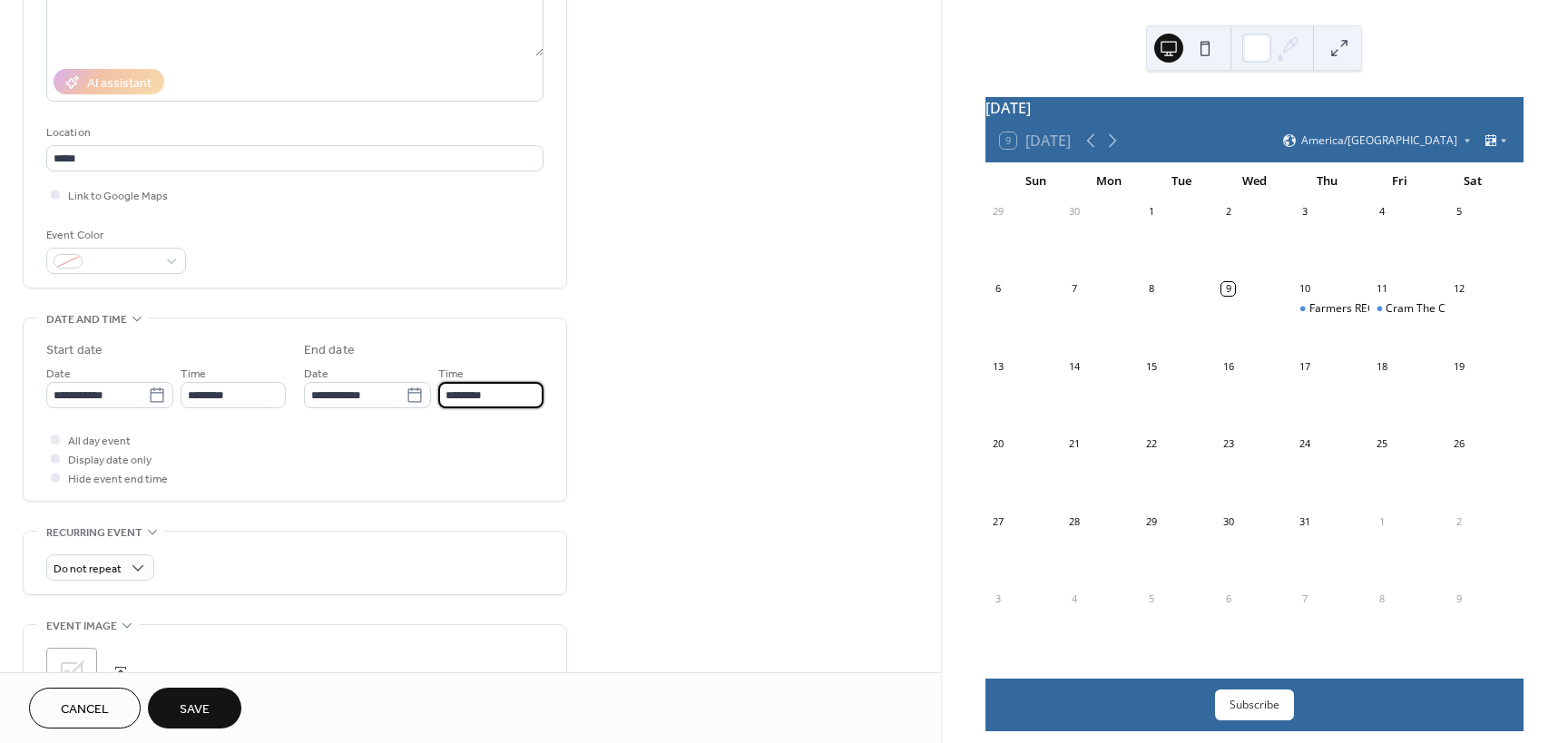 click on "********" at bounding box center (491, 395) 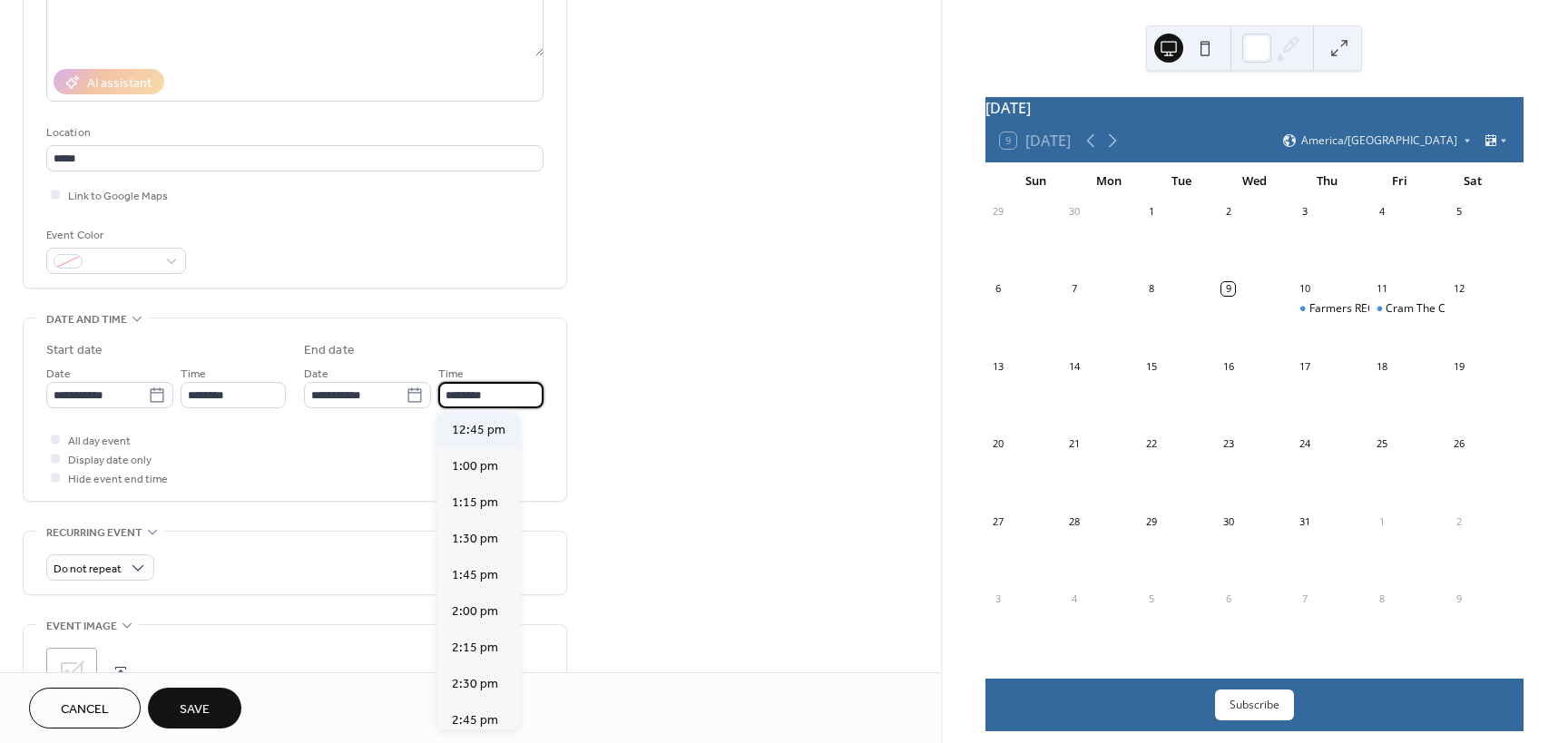 scroll, scrollTop: 454, scrollLeft: 0, axis: vertical 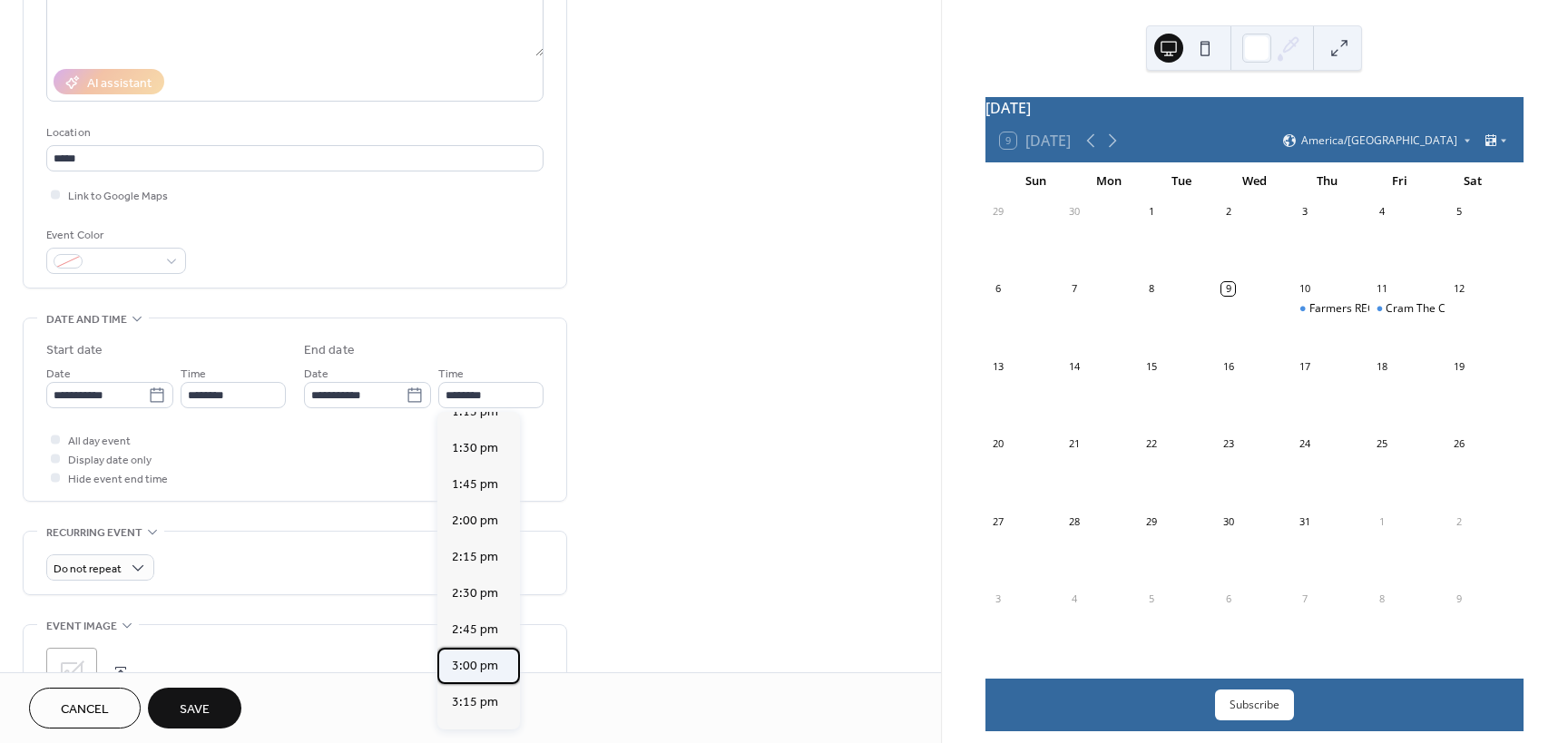 click on "3:00 pm" at bounding box center (478, 666) 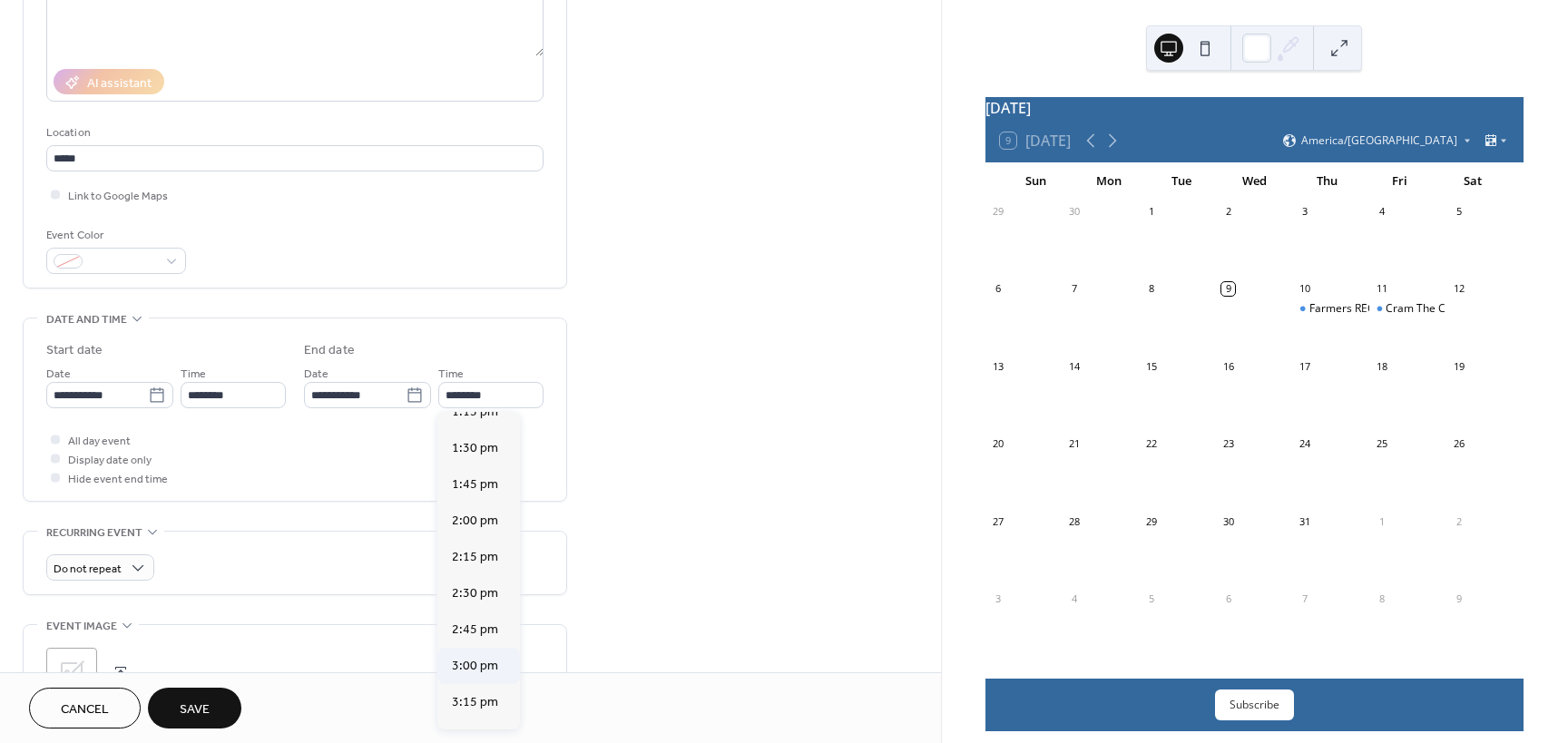 type on "*******" 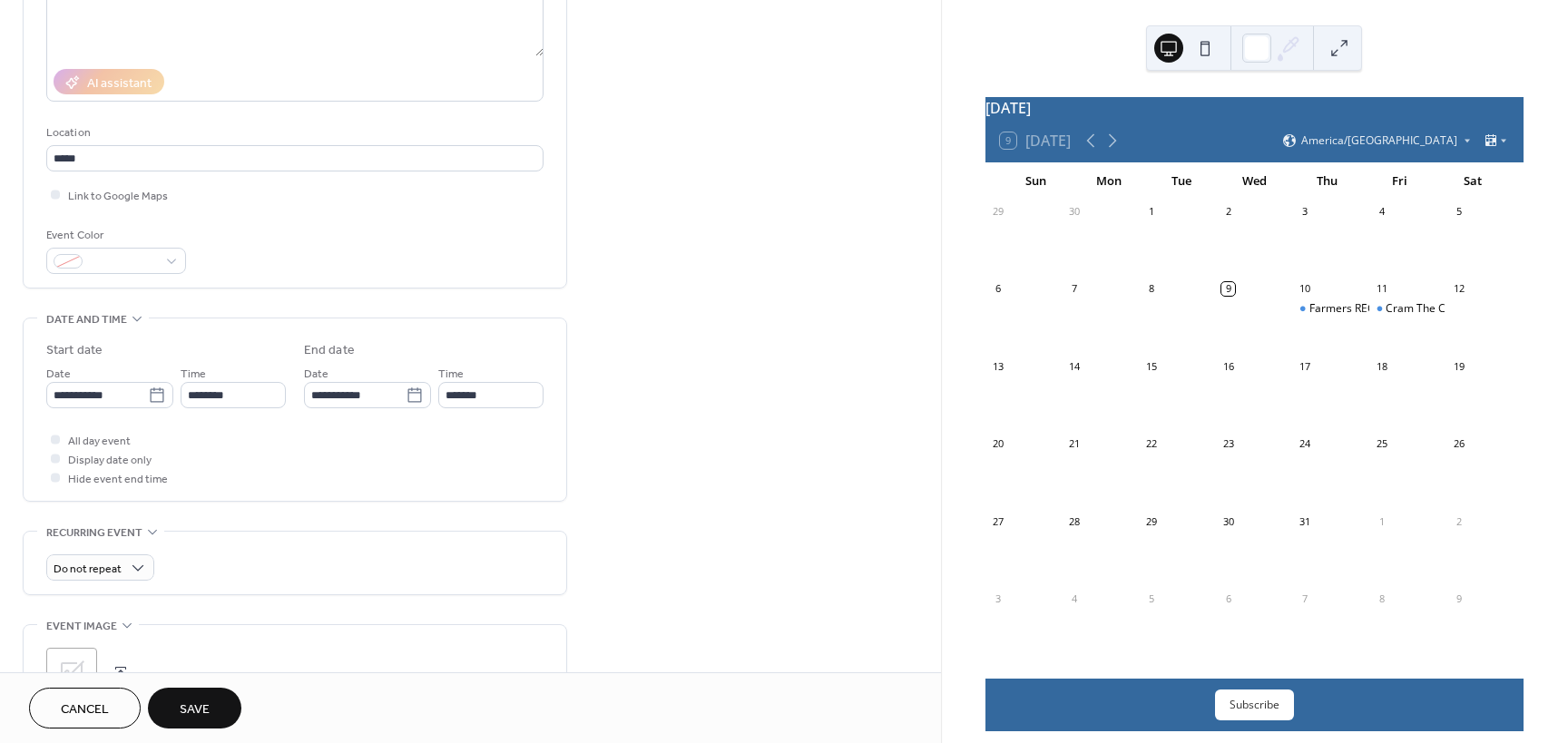 scroll, scrollTop: 533, scrollLeft: 0, axis: vertical 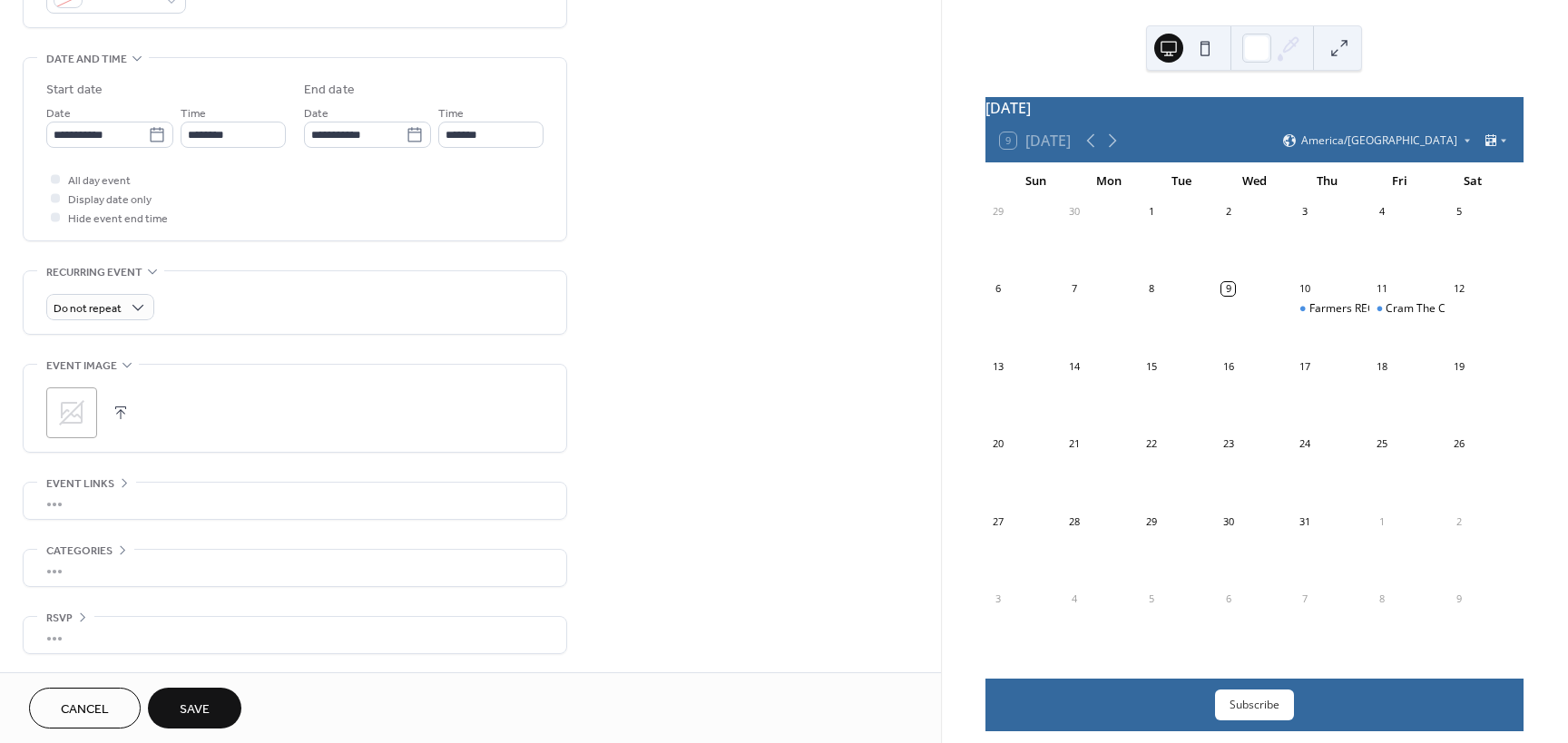 click on ";" at bounding box center (72, 413) 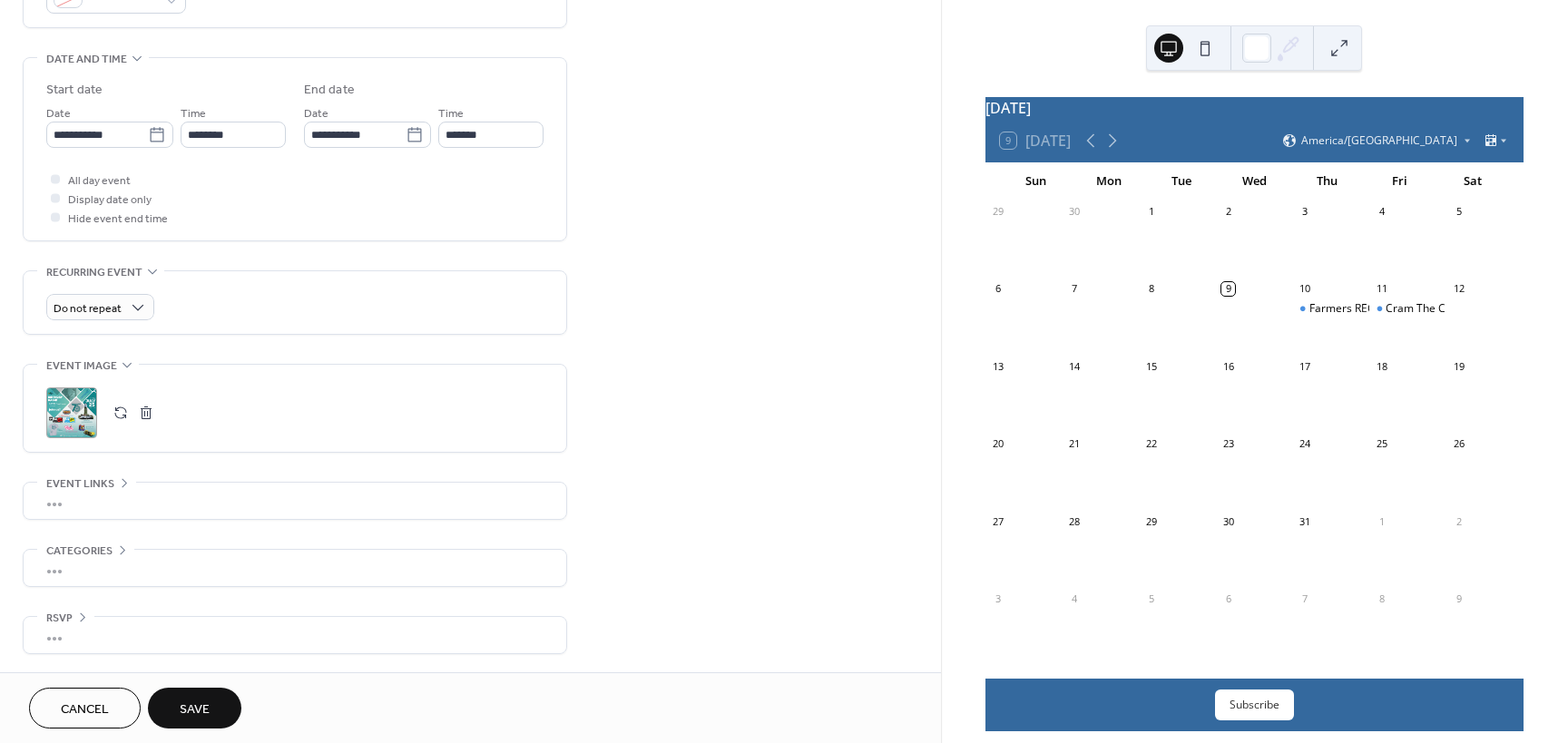 click on "Save" at bounding box center [194, 709] 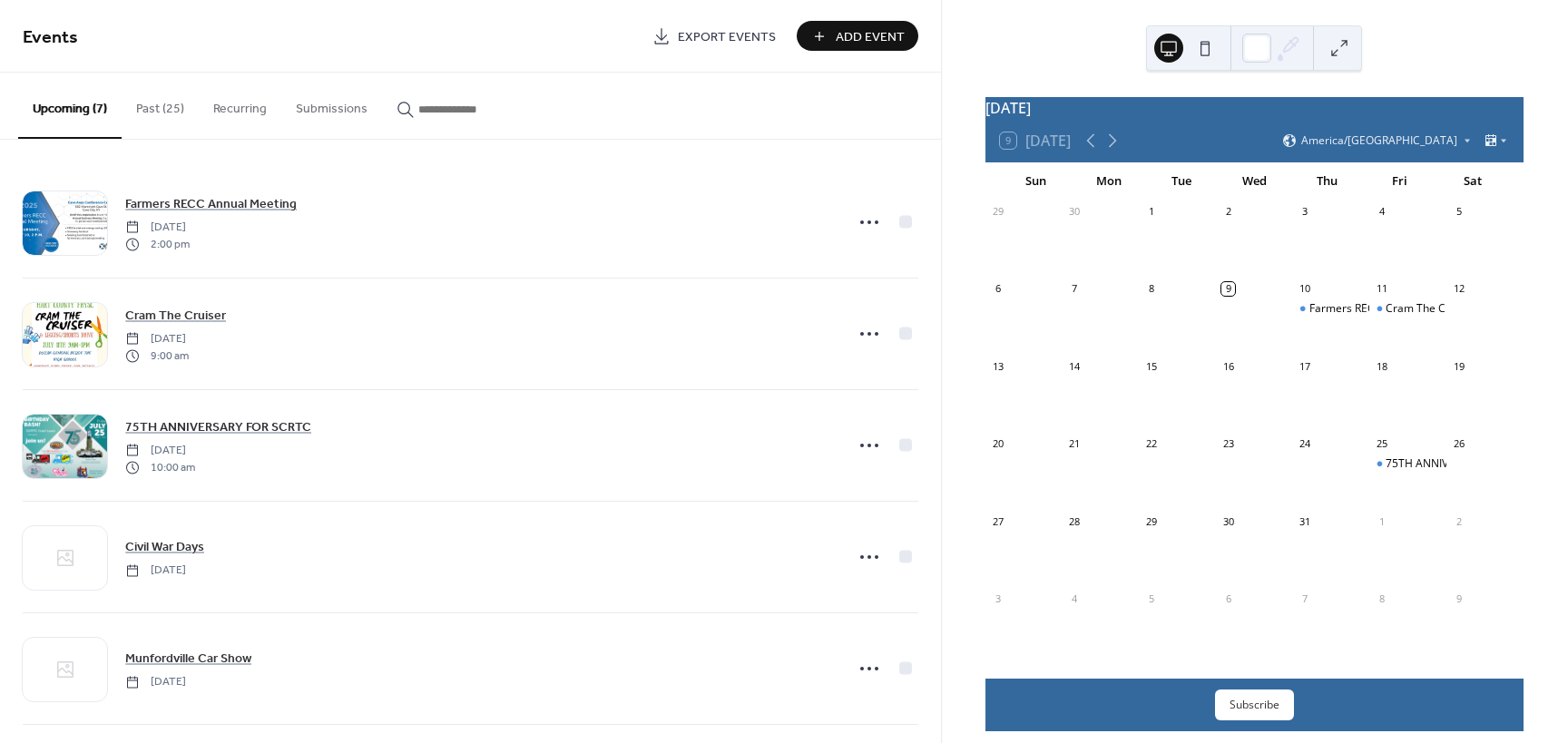 click on "Add Event" at bounding box center (870, 37) 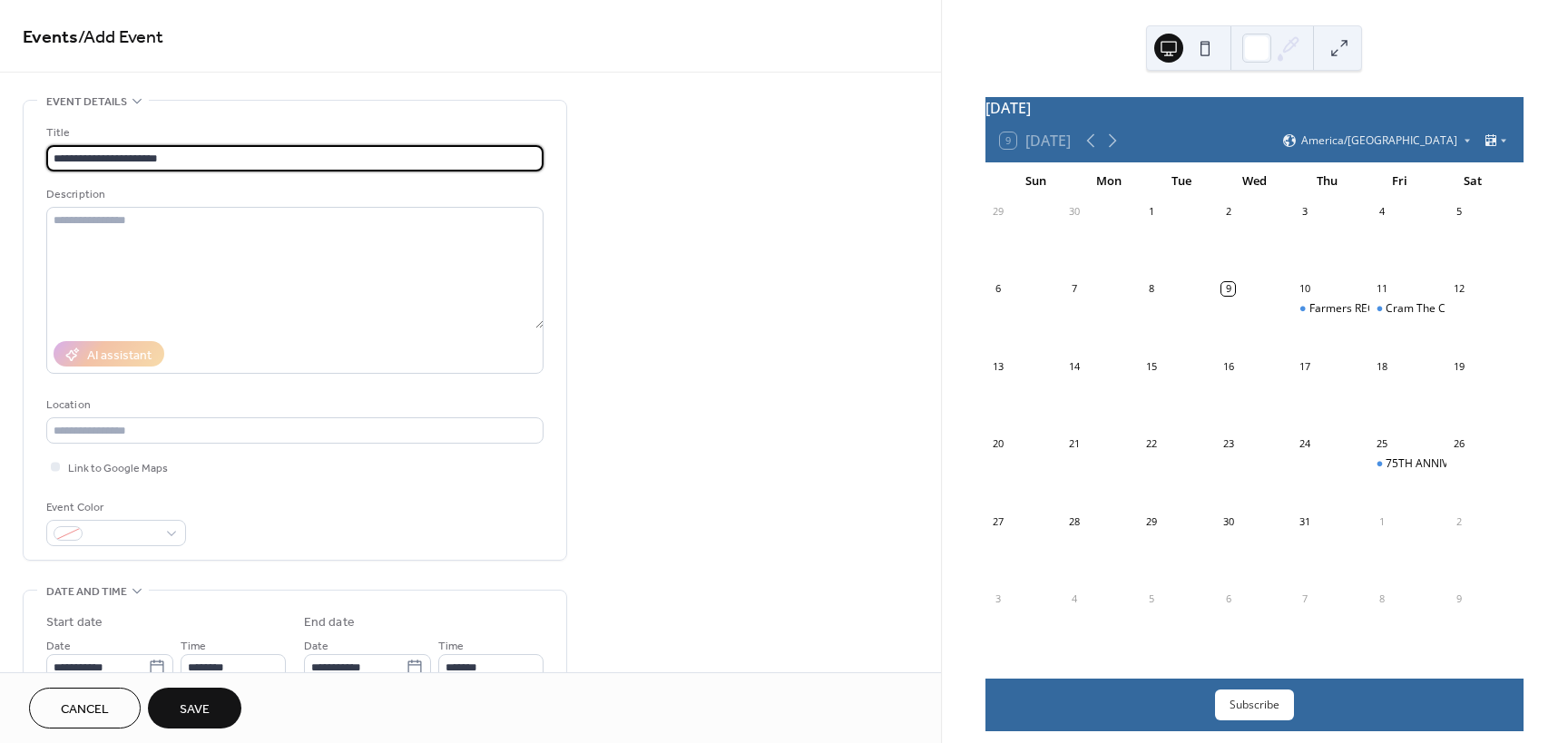 scroll, scrollTop: 454, scrollLeft: 0, axis: vertical 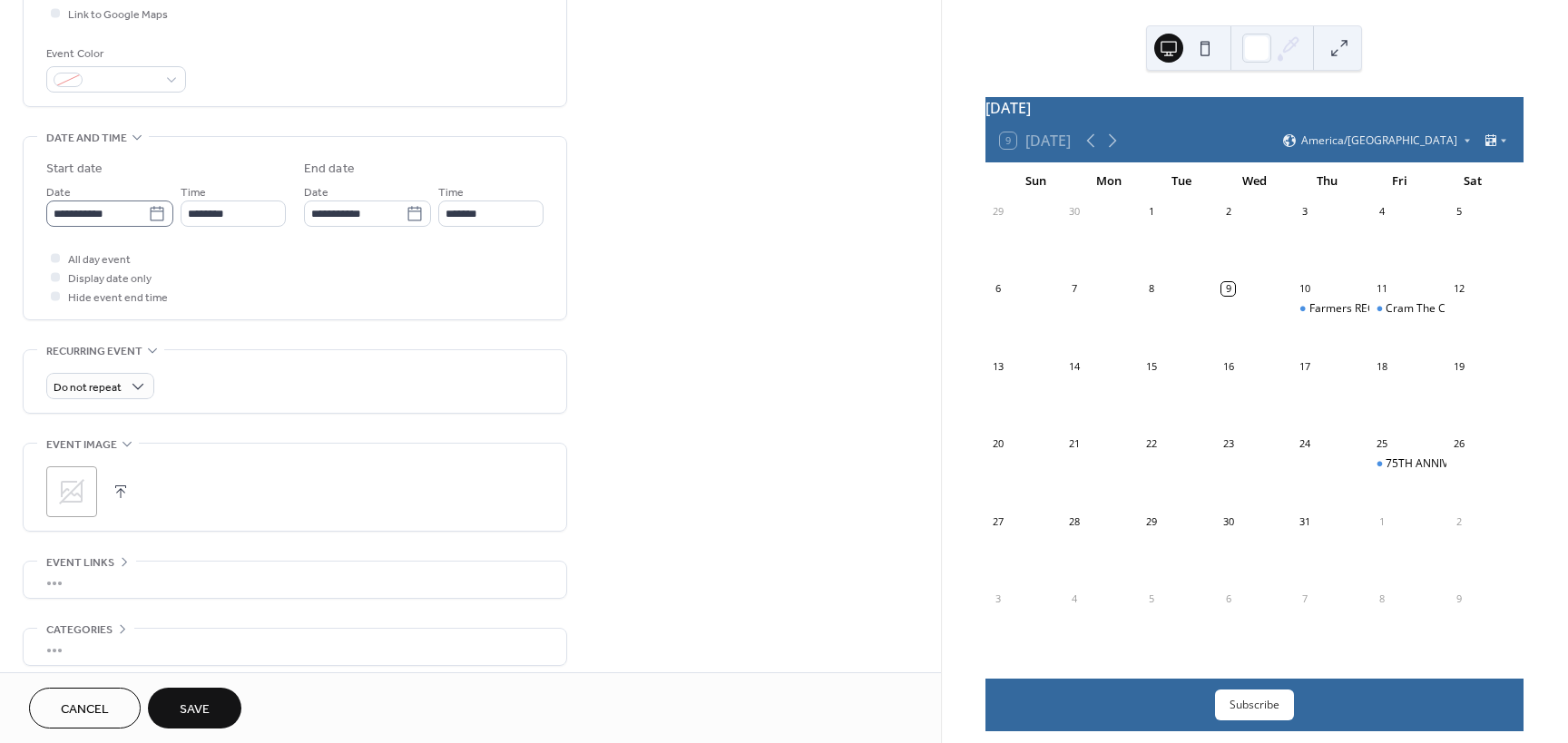 type on "**********" 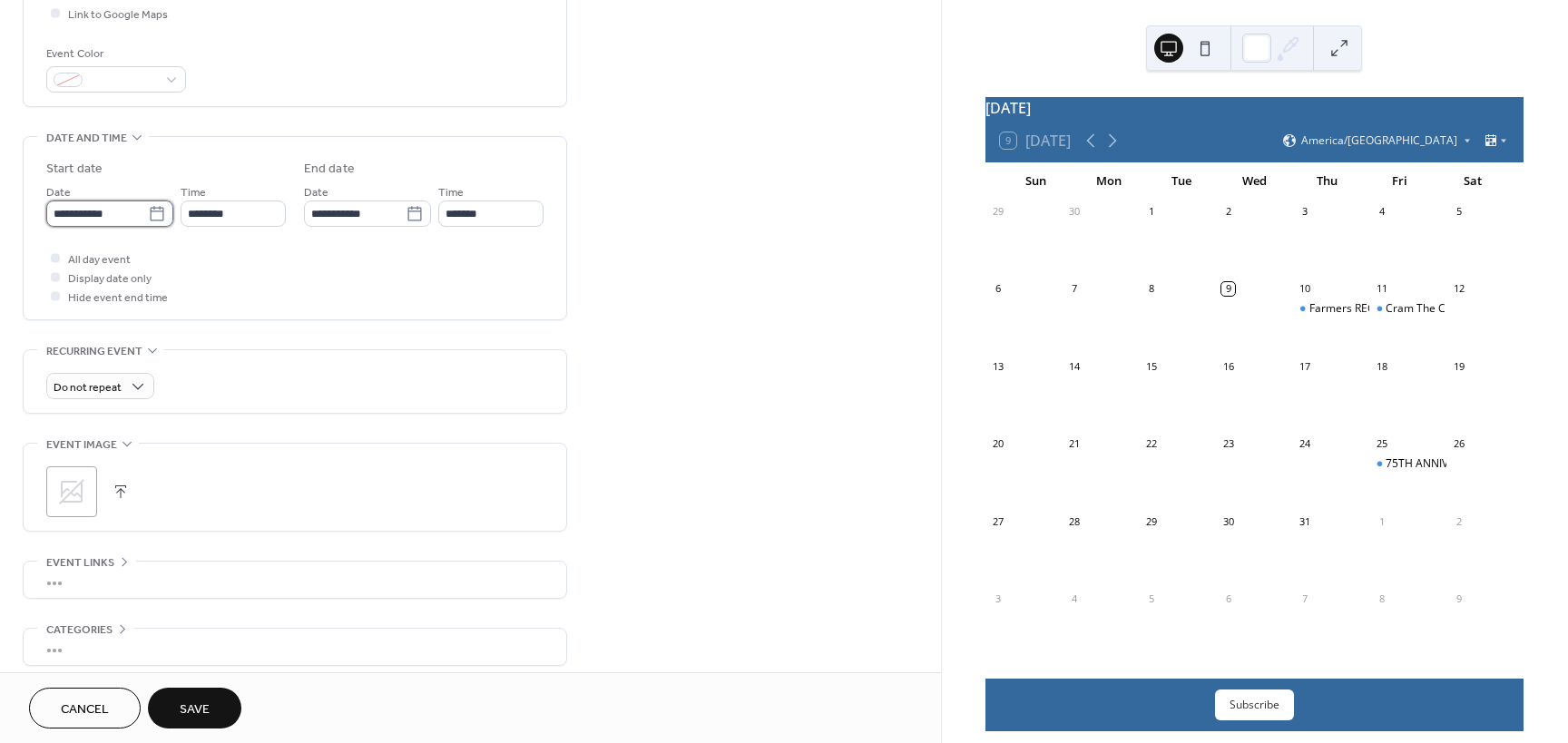 click on "**********" at bounding box center (97, 213) 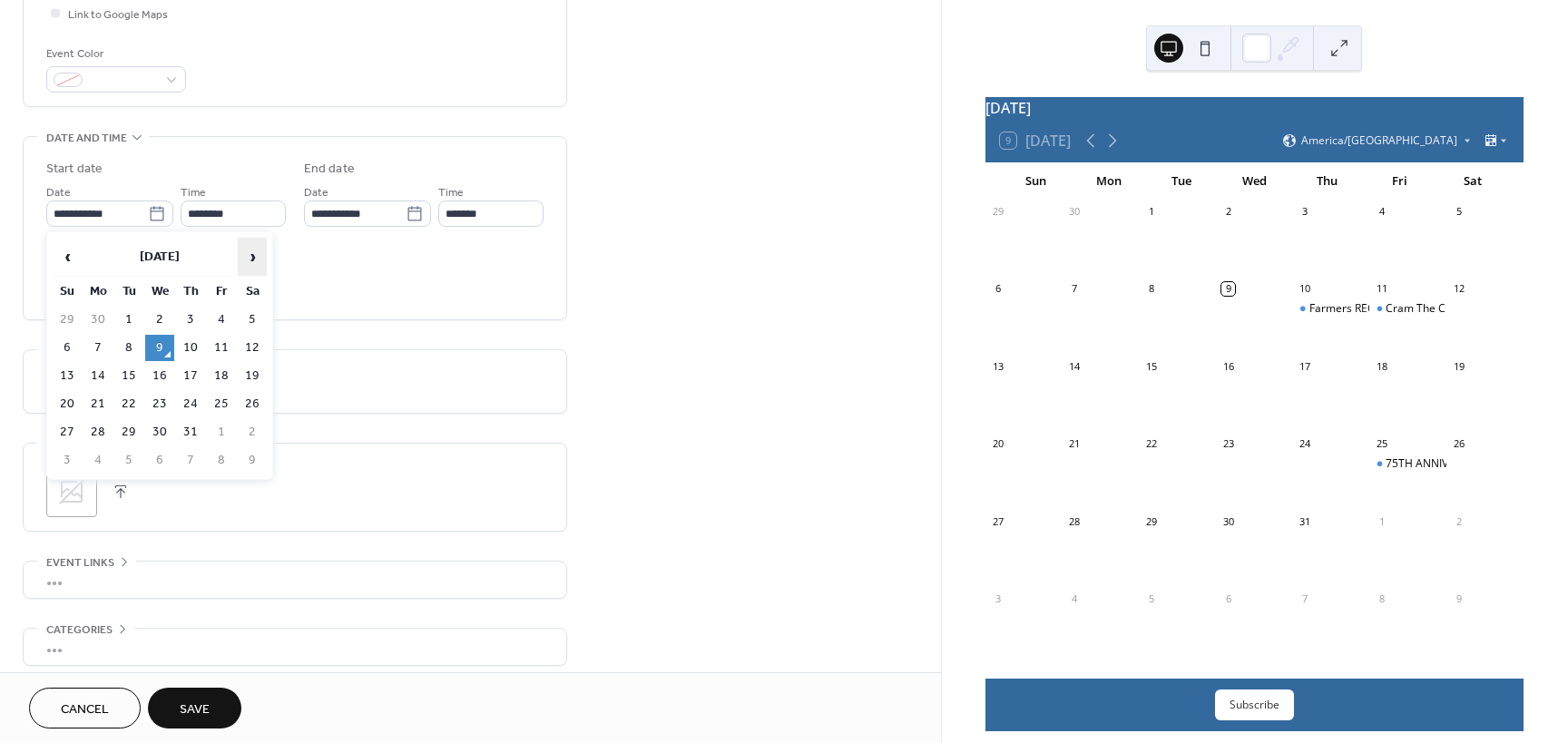 click on "›" at bounding box center [252, 257] 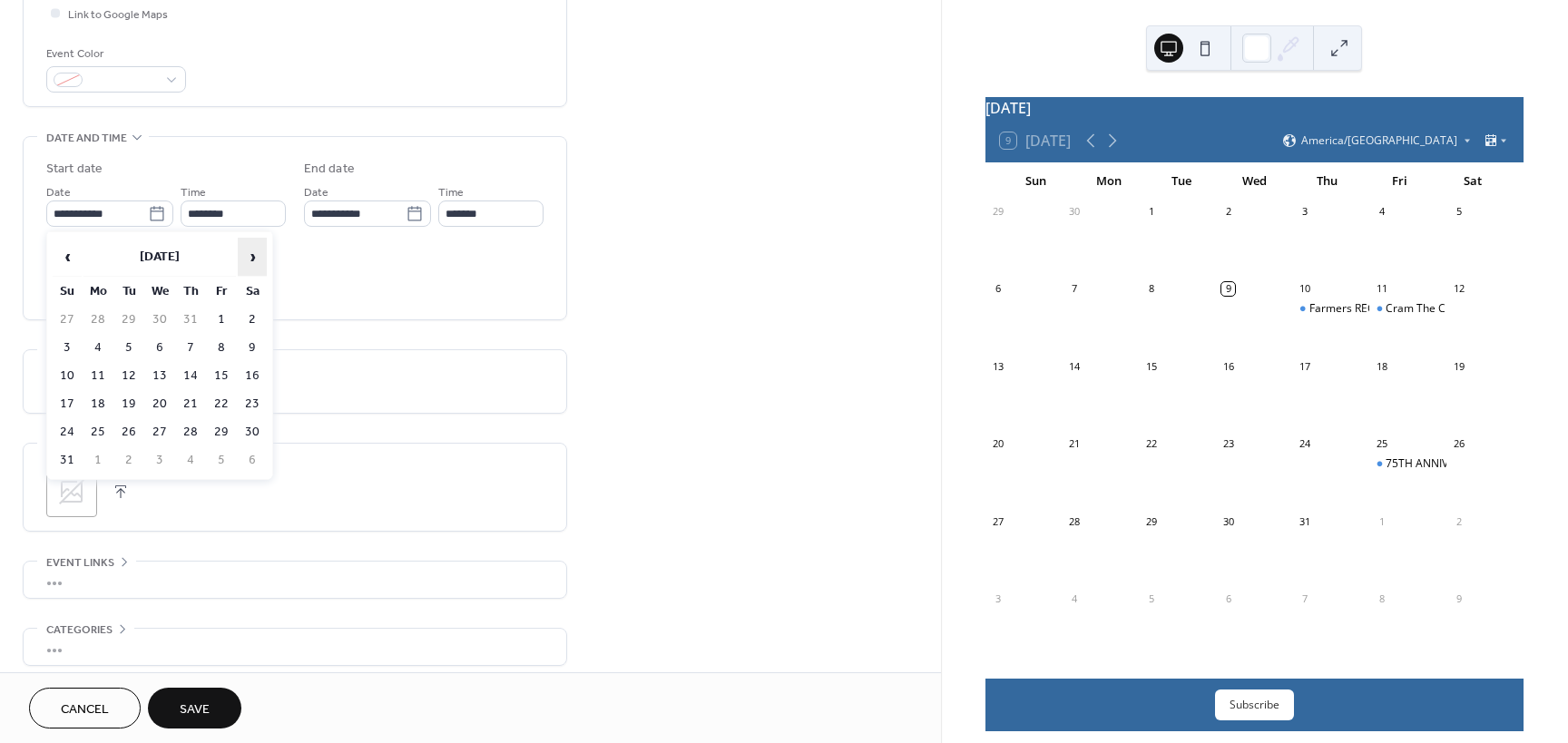 click on "›" at bounding box center [252, 257] 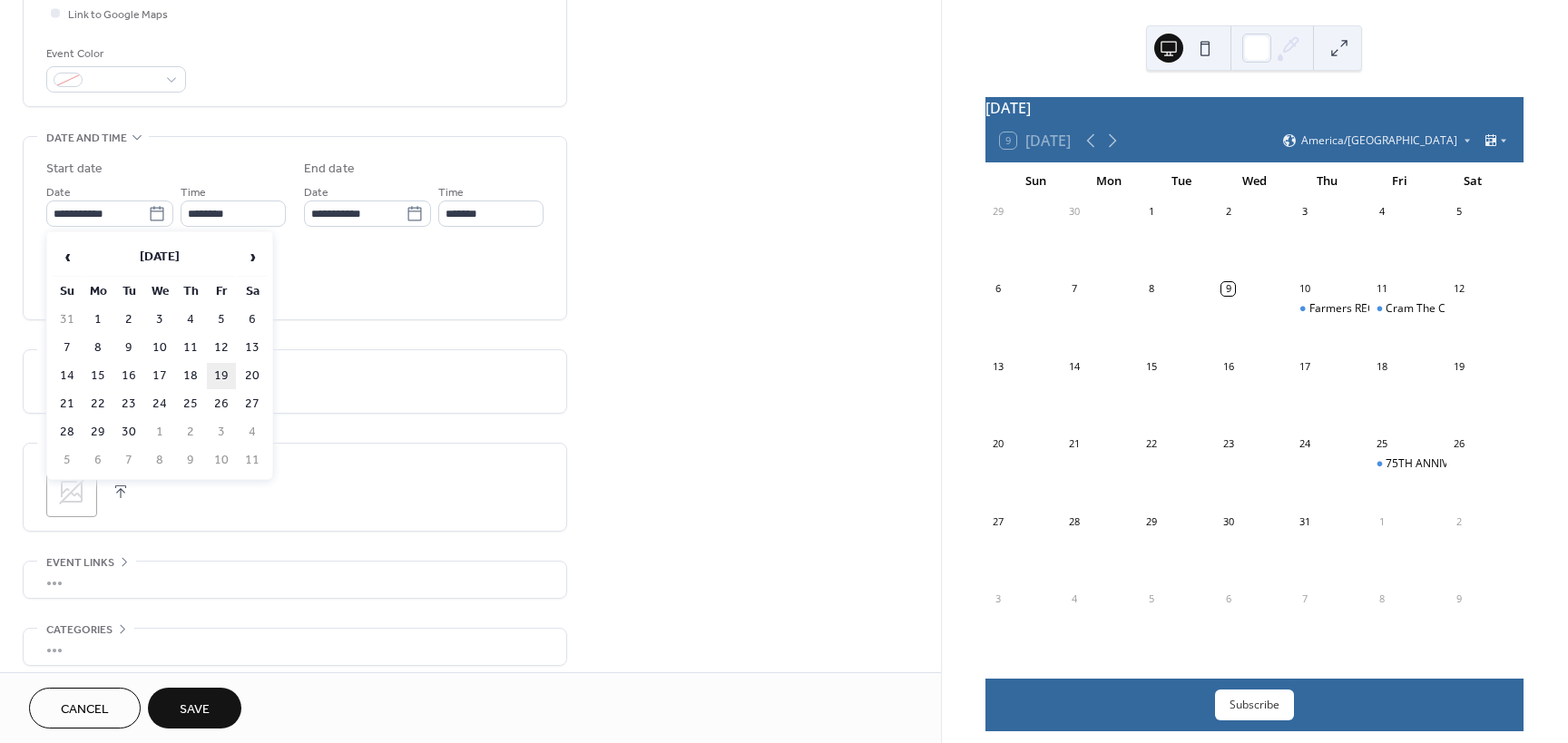click on "19" at bounding box center (221, 376) 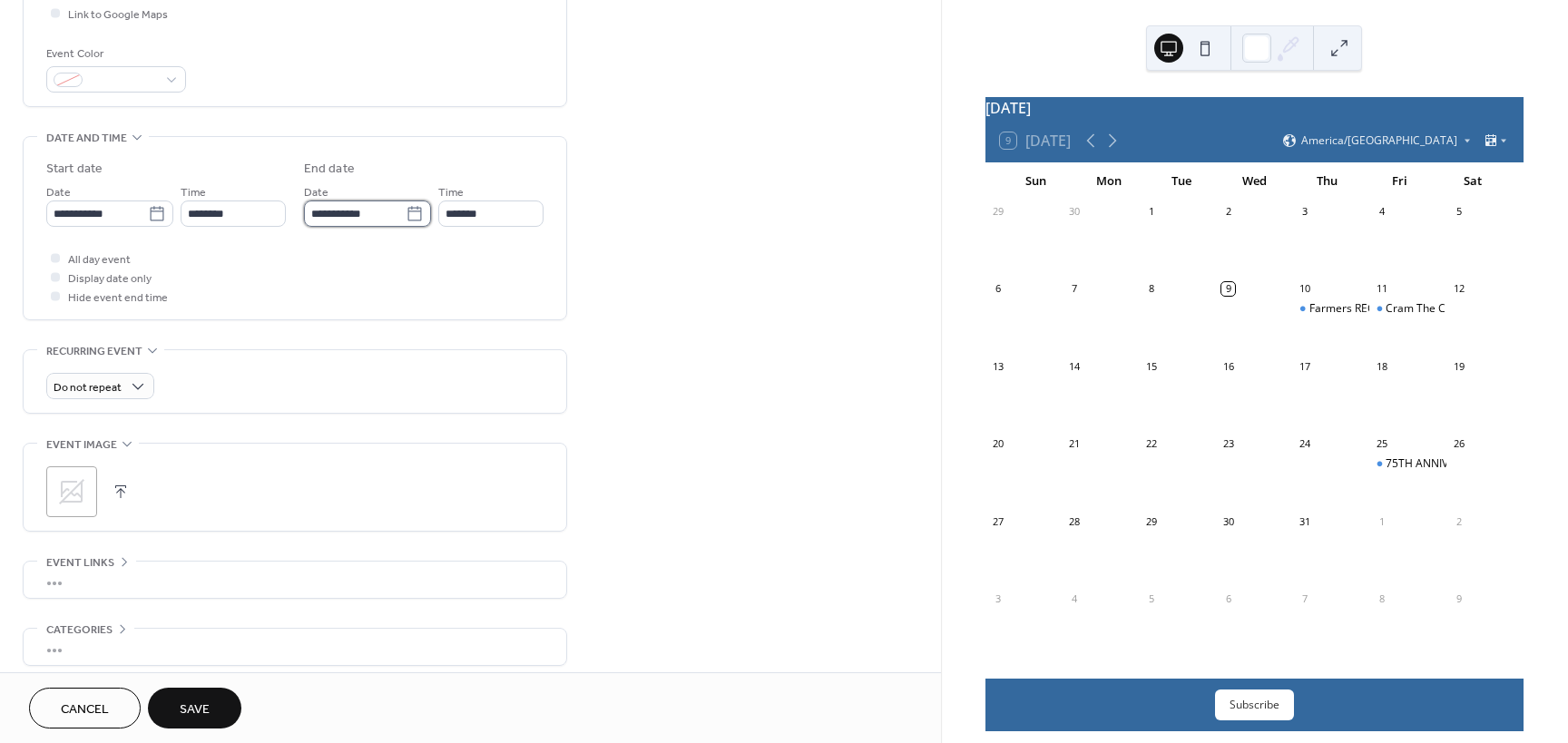 click on "**********" at bounding box center (355, 213) 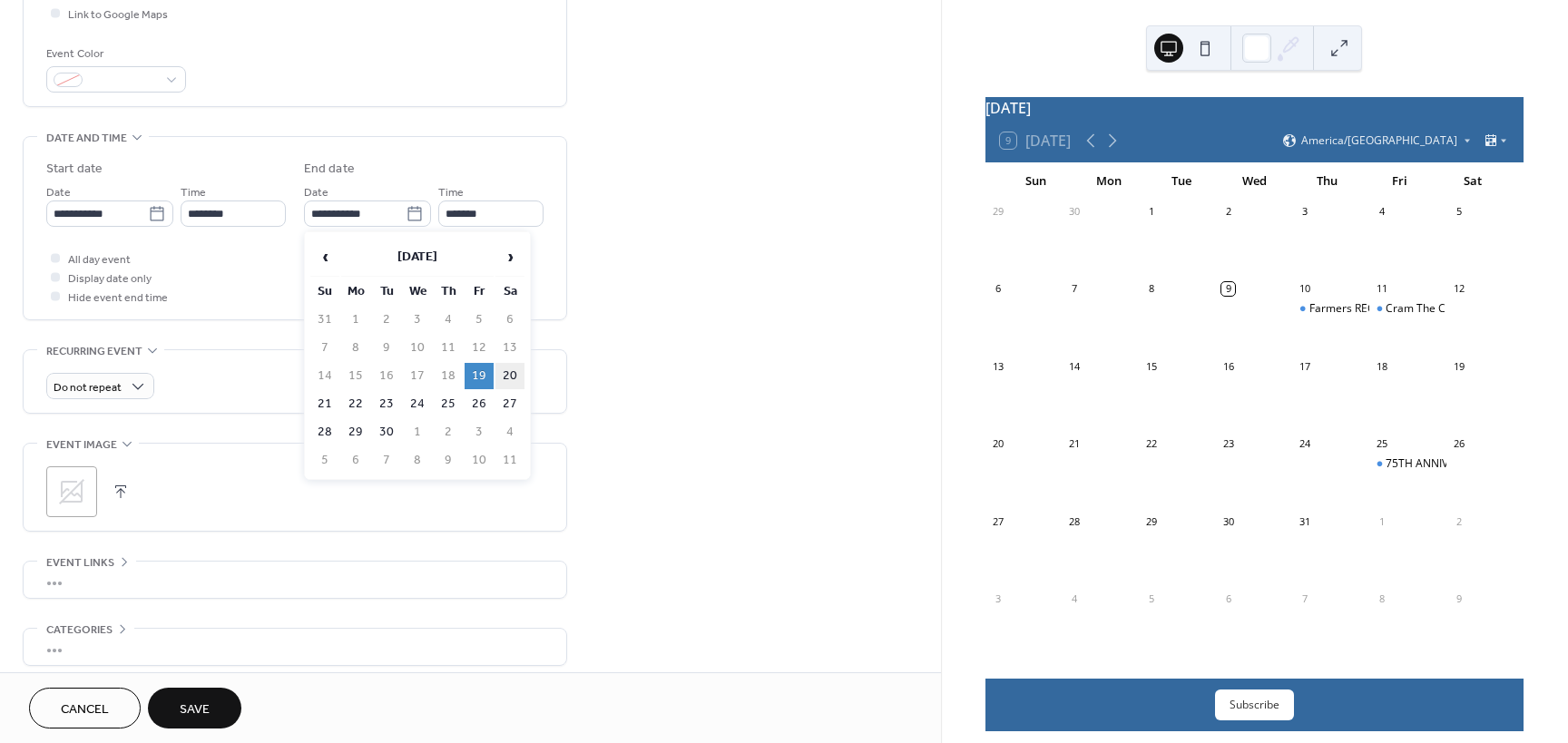 click on "20" at bounding box center [510, 376] 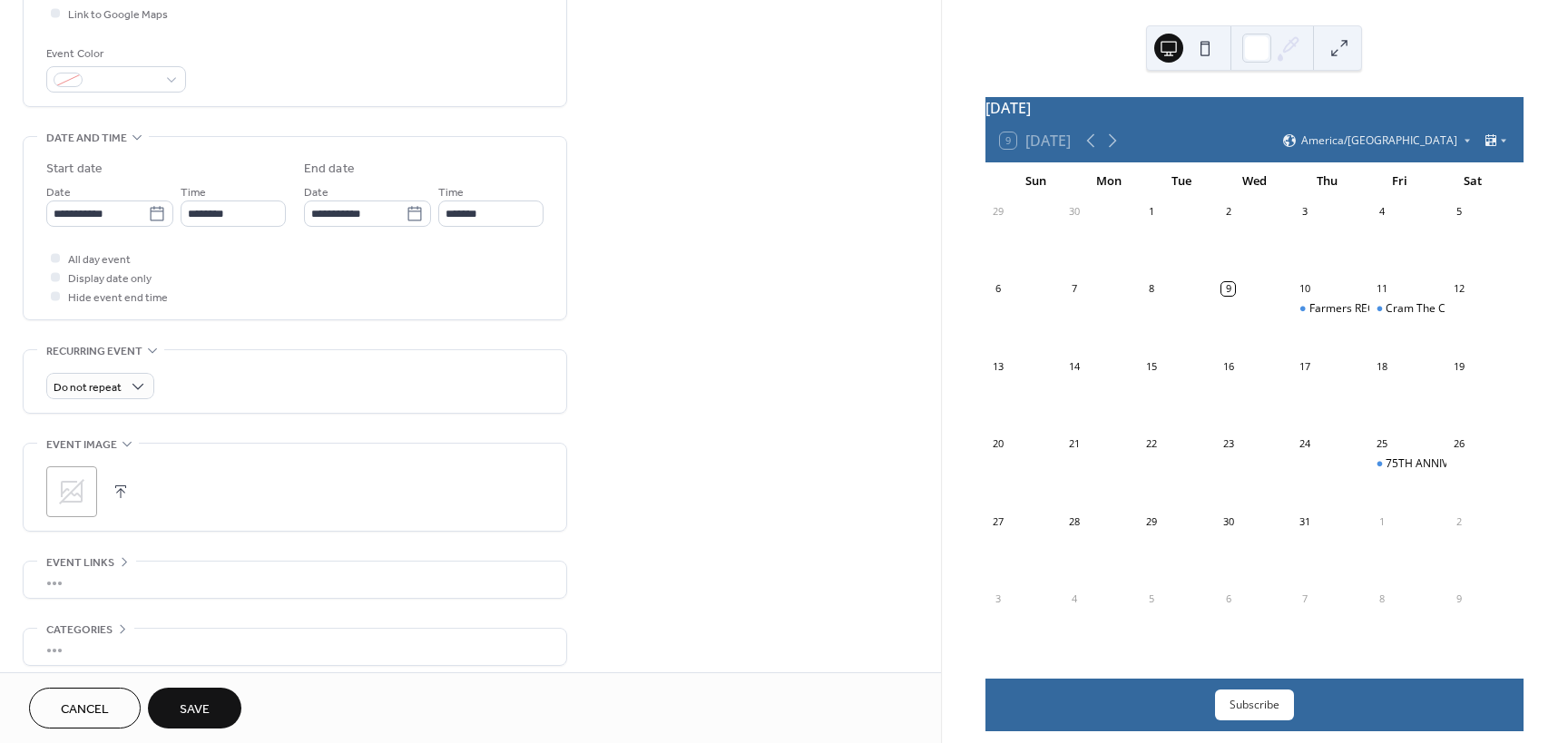 scroll, scrollTop: 533, scrollLeft: 0, axis: vertical 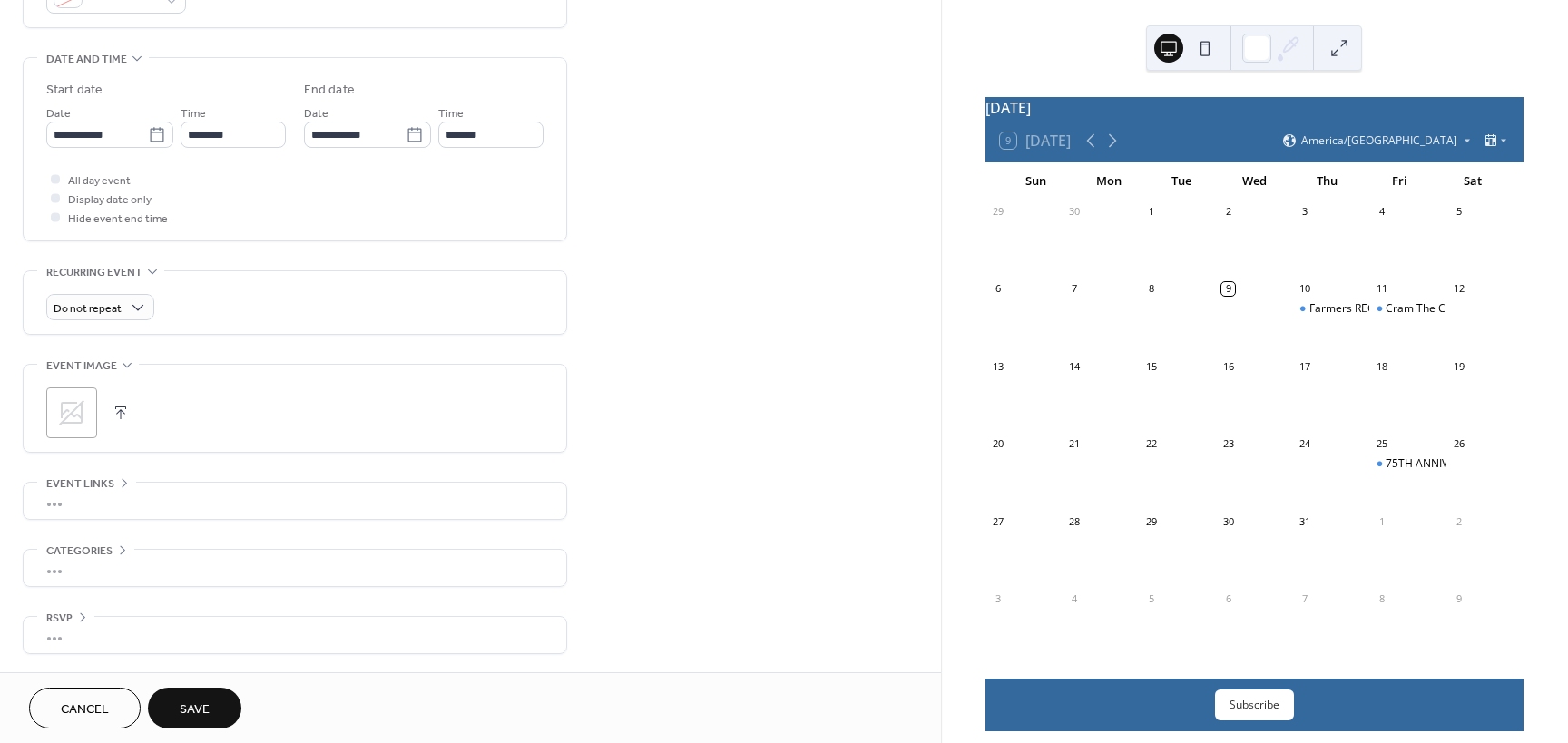 click 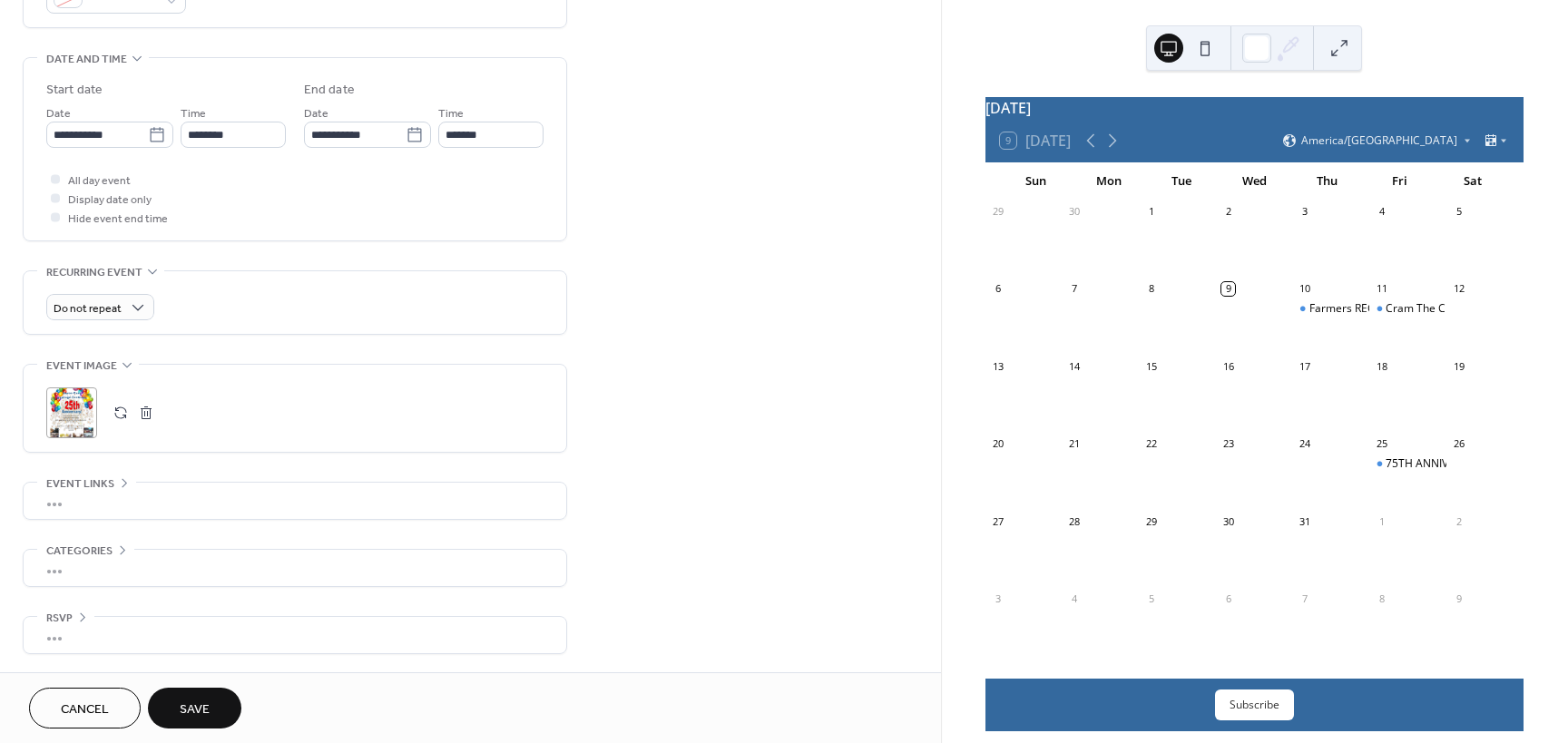 click on "Save" at bounding box center [194, 708] 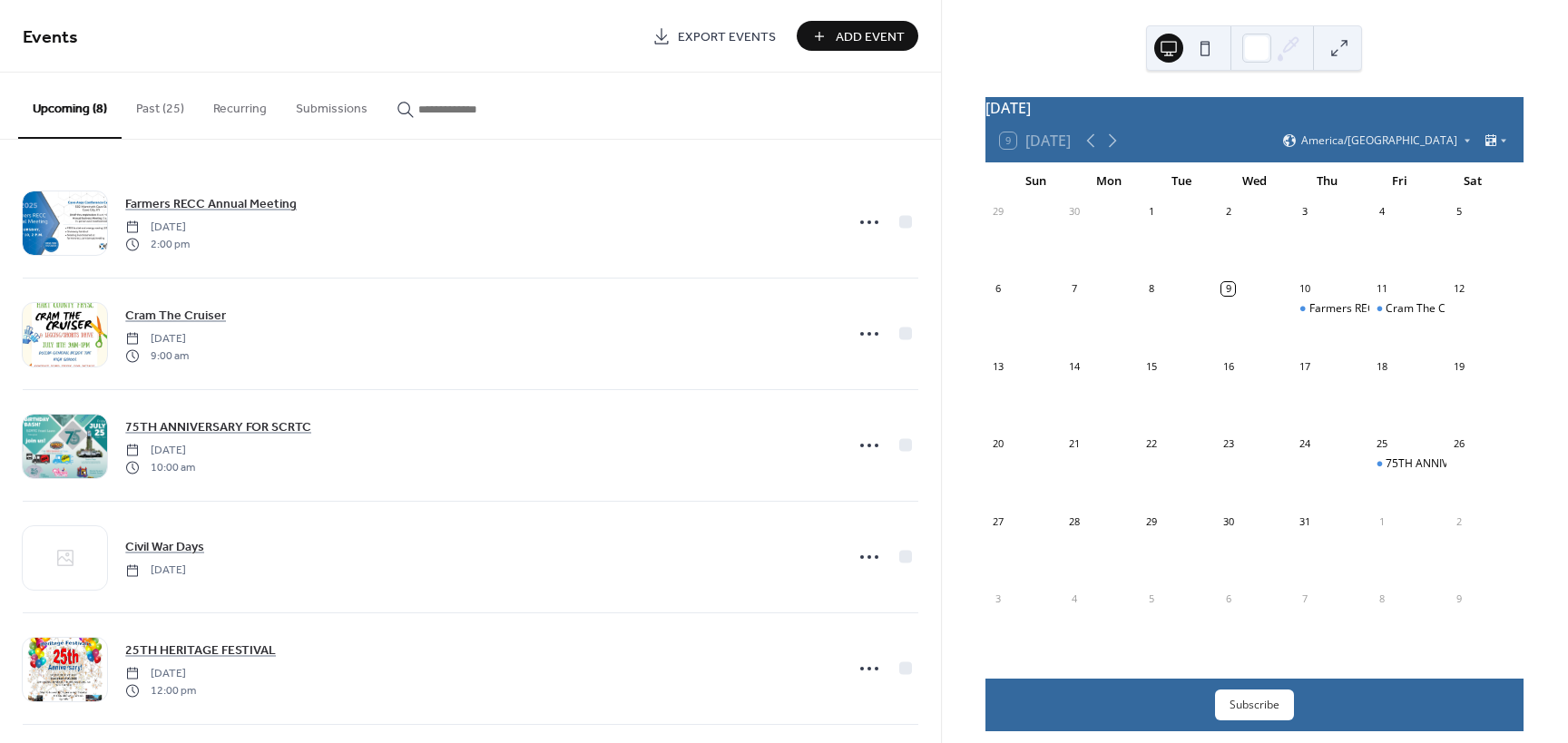 click on "Add Event" at bounding box center [870, 37] 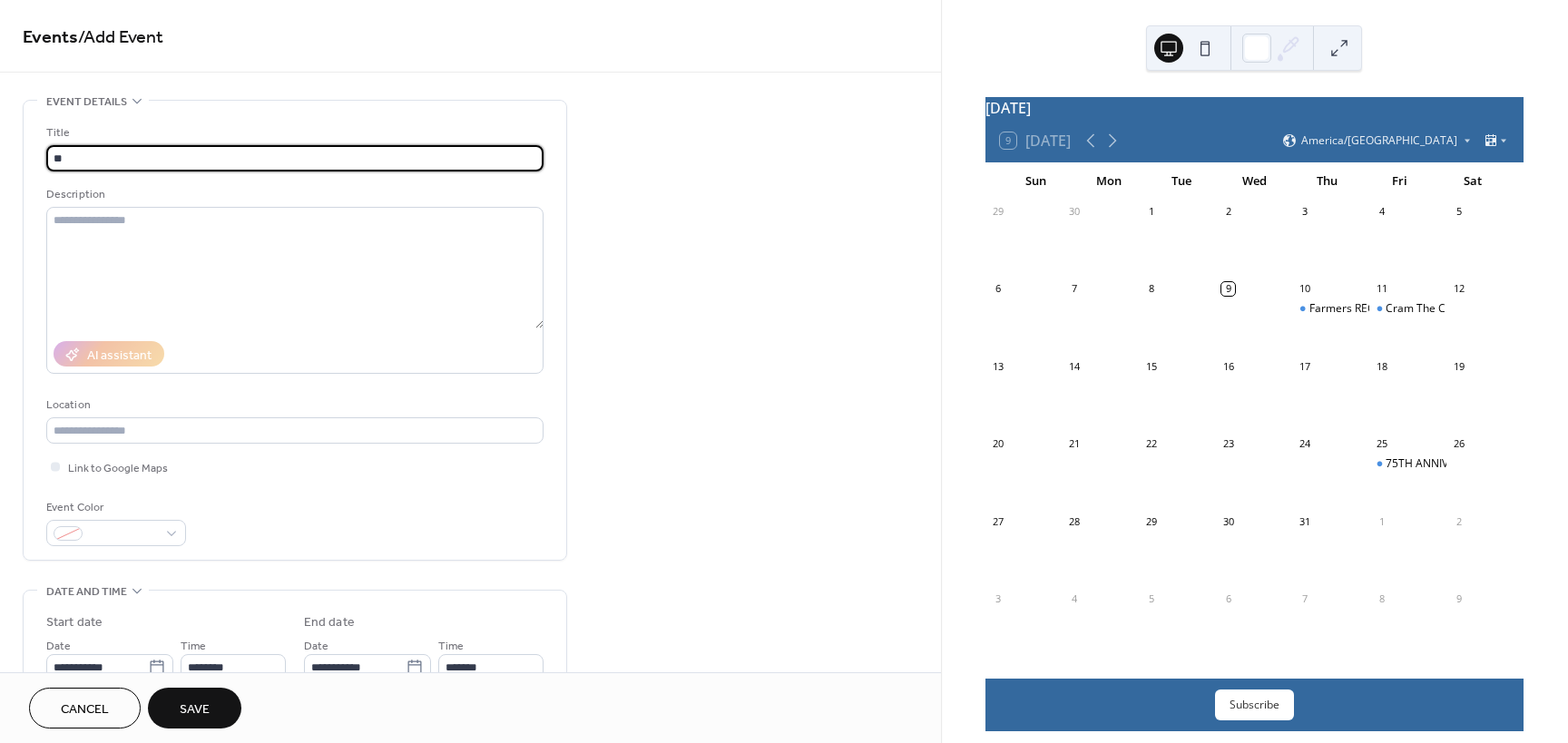 type on "*" 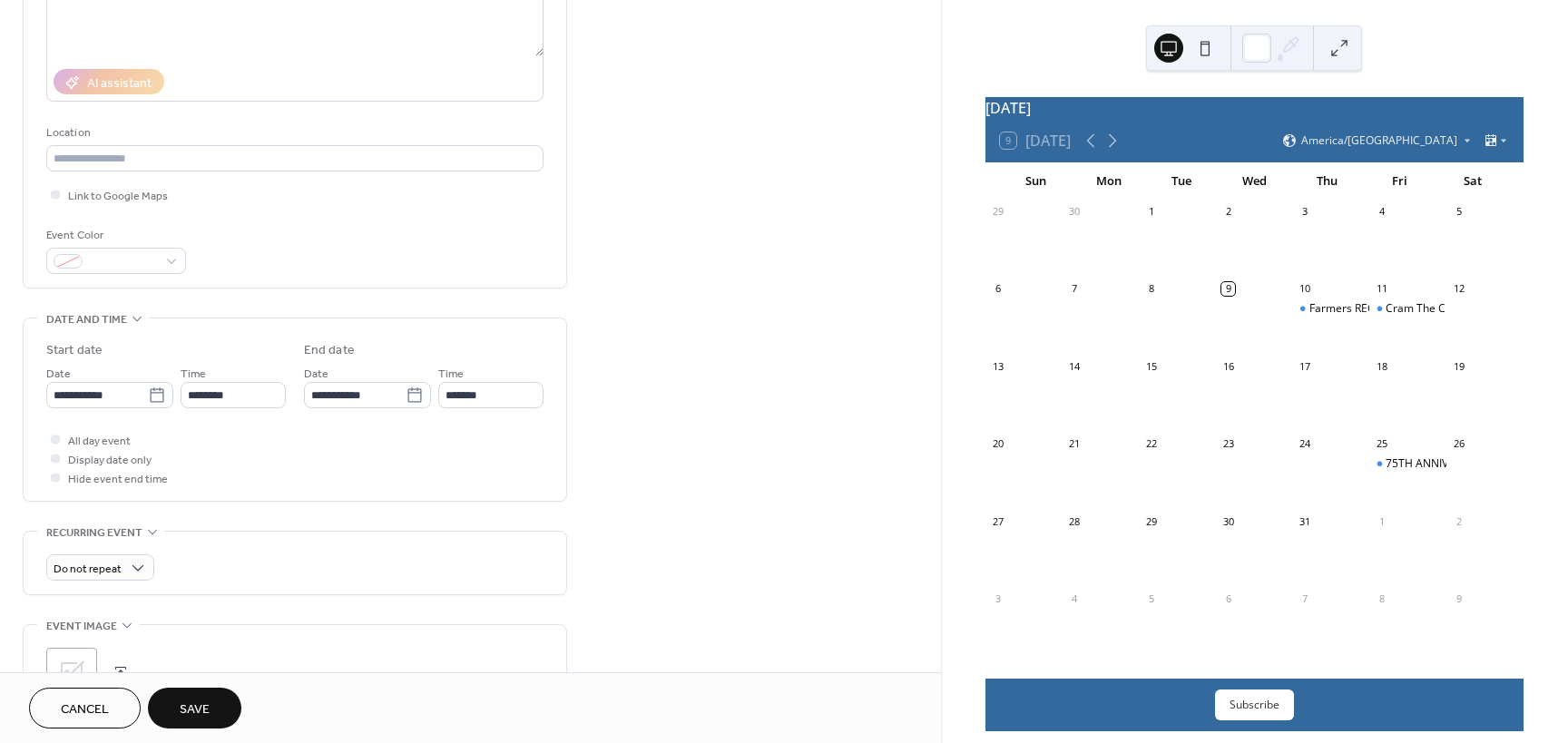 scroll, scrollTop: 363, scrollLeft: 0, axis: vertical 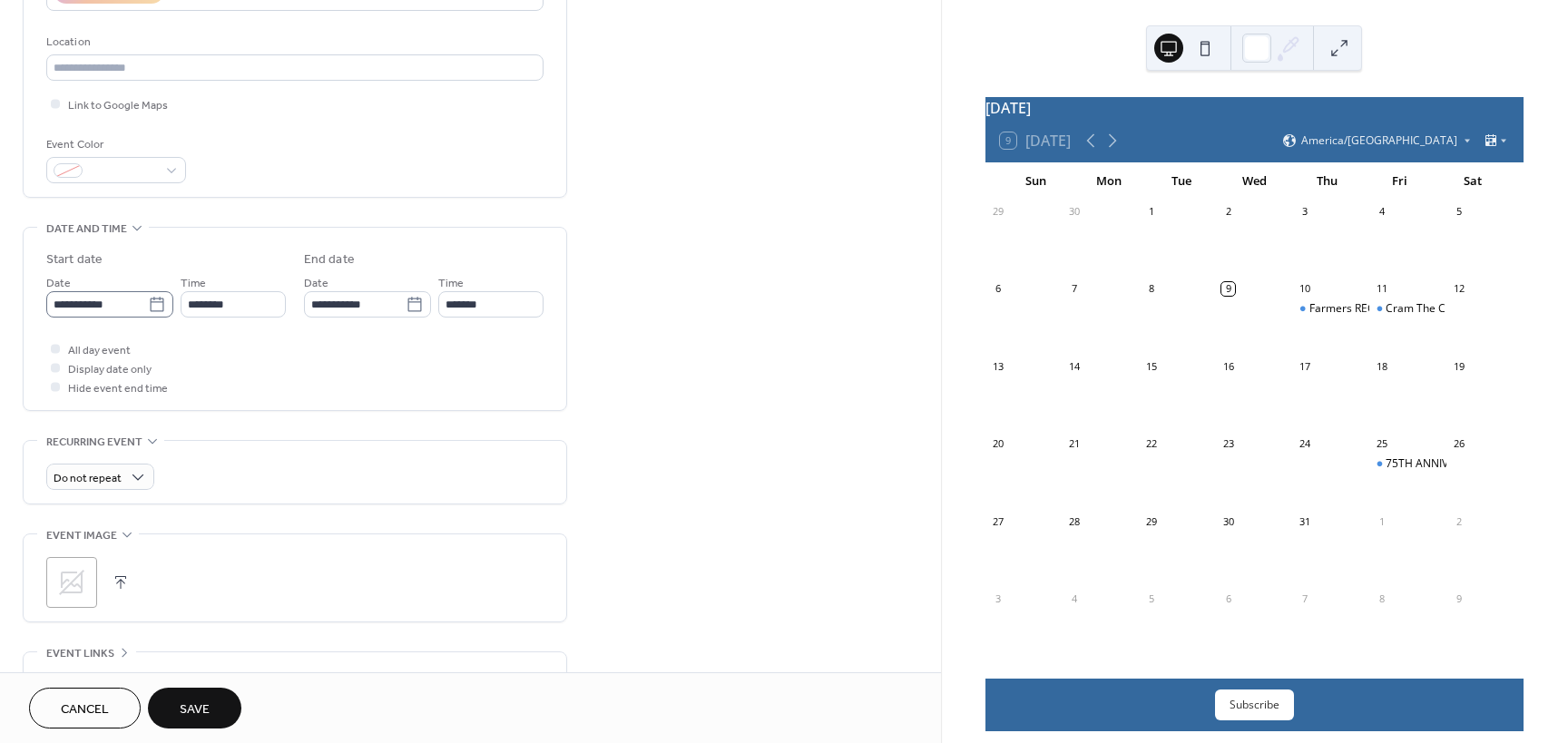 type on "**********" 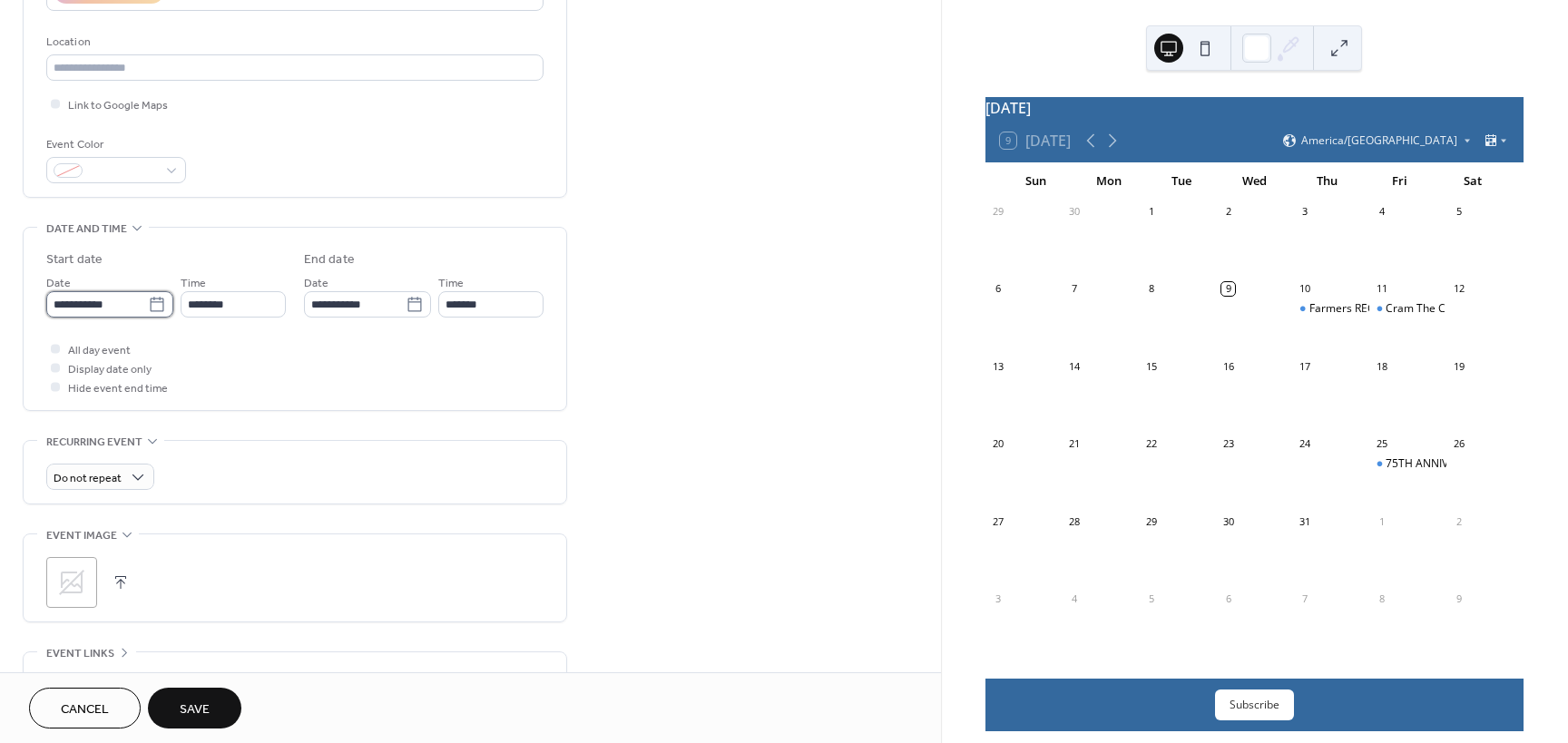 click on "**********" at bounding box center [97, 304] 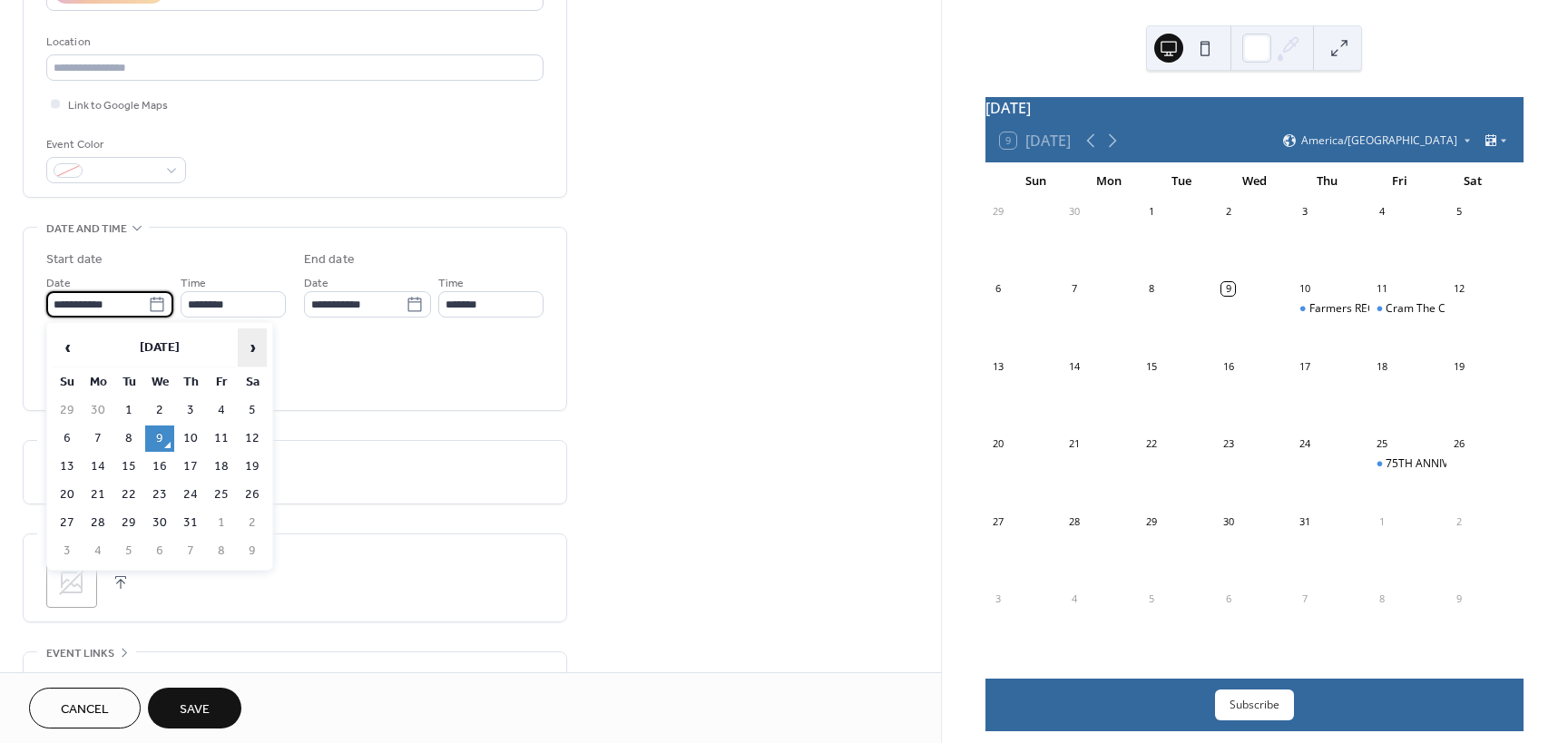 click on "›" at bounding box center [252, 347] 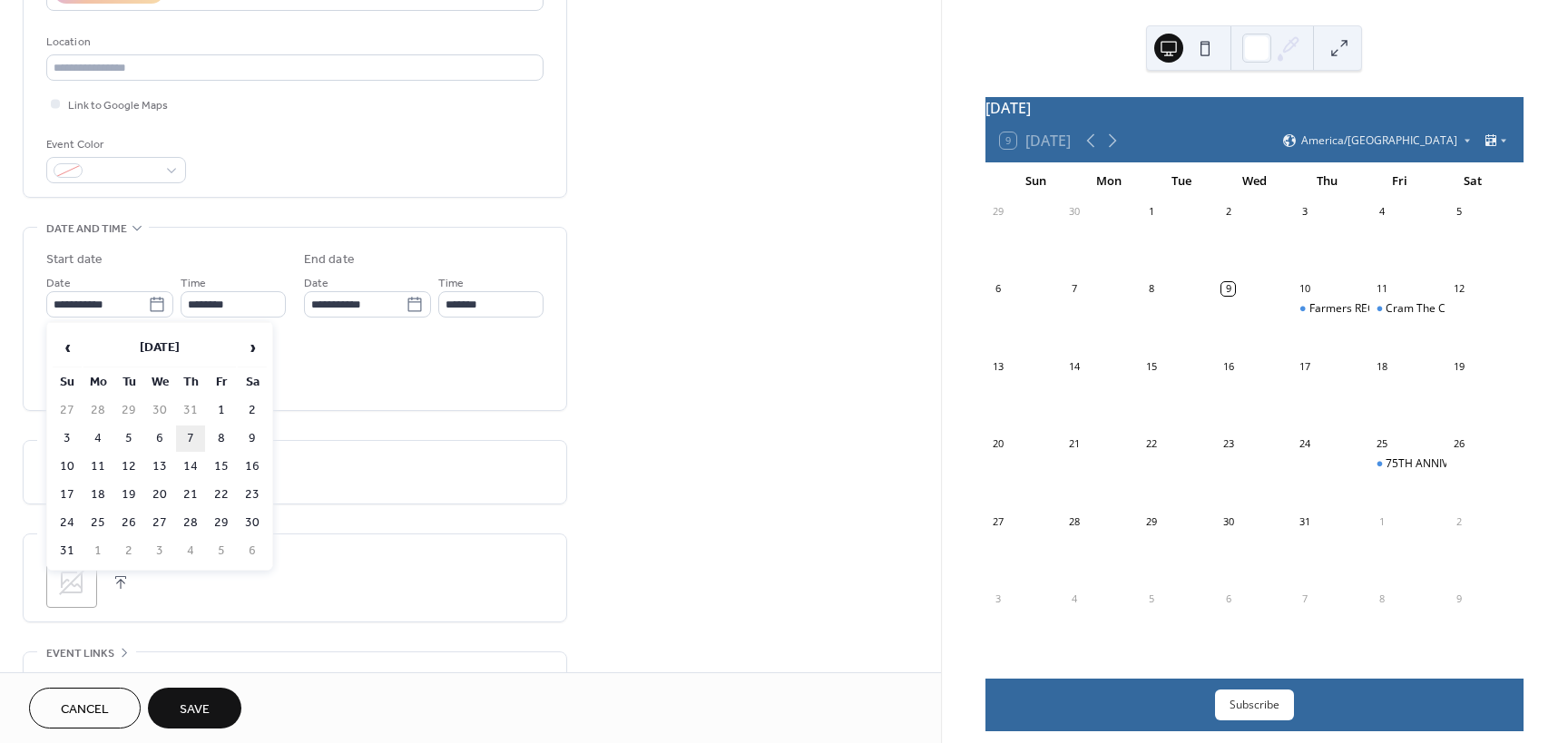 click on "7" at bounding box center (191, 438) 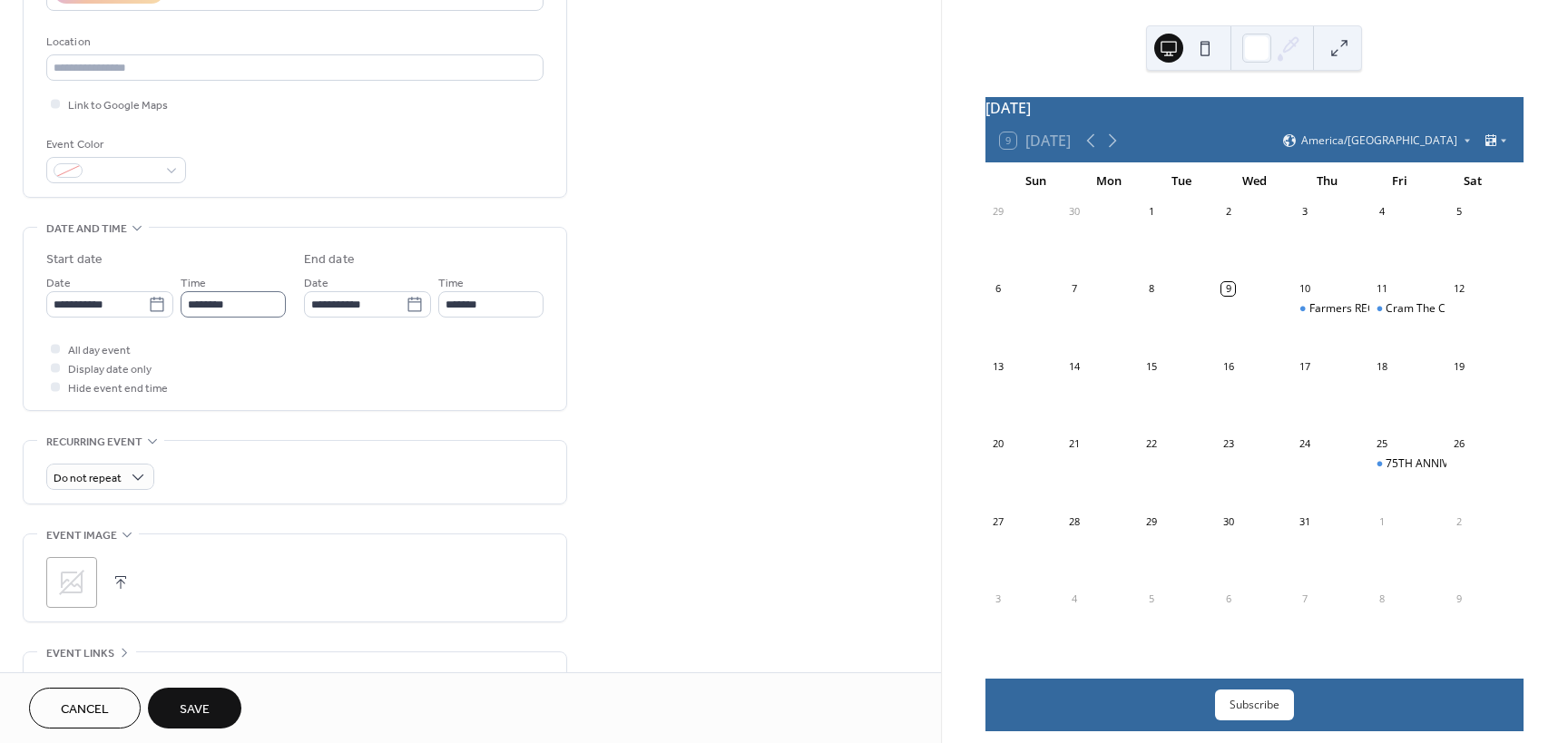 click on "********" at bounding box center [233, 304] 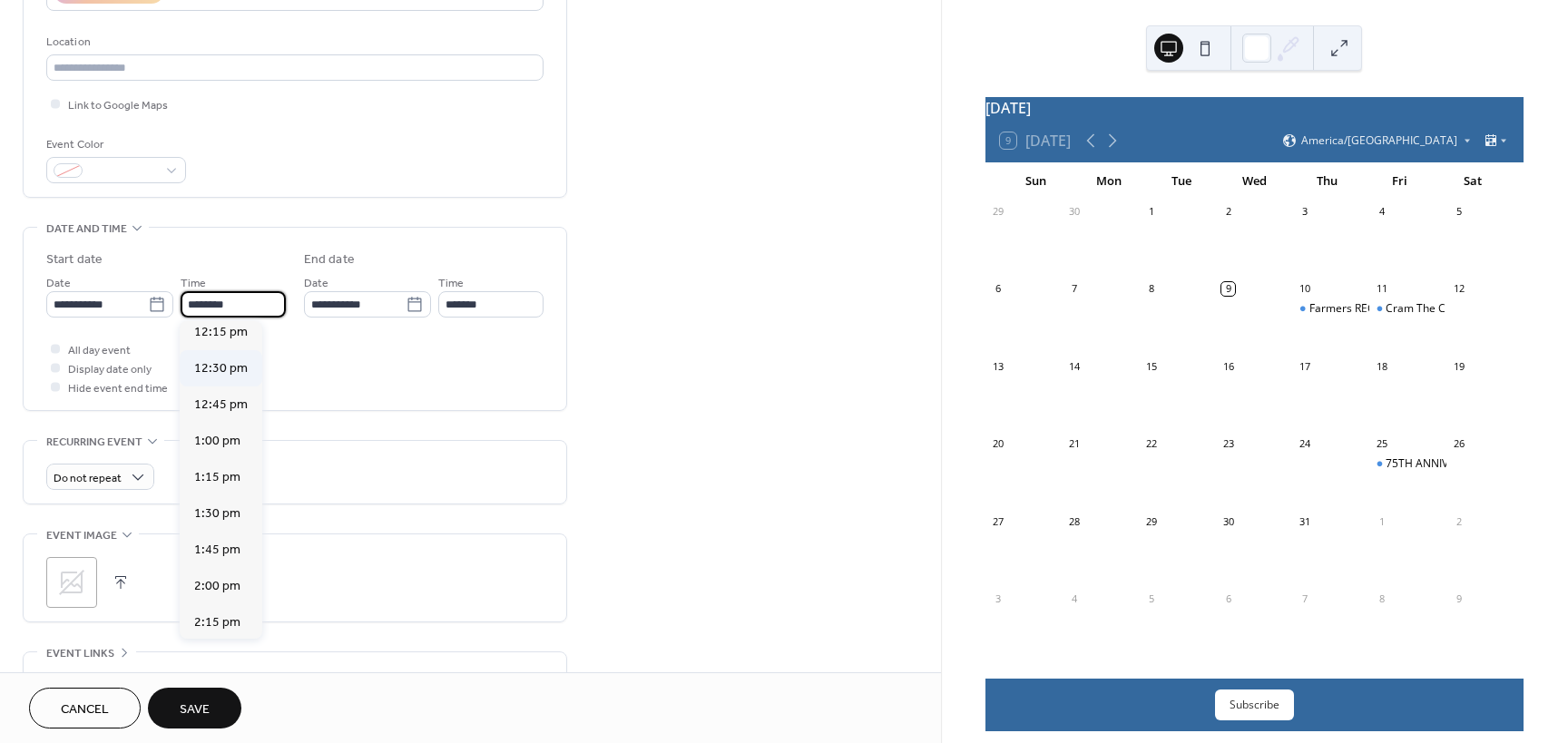 scroll, scrollTop: 1241, scrollLeft: 0, axis: vertical 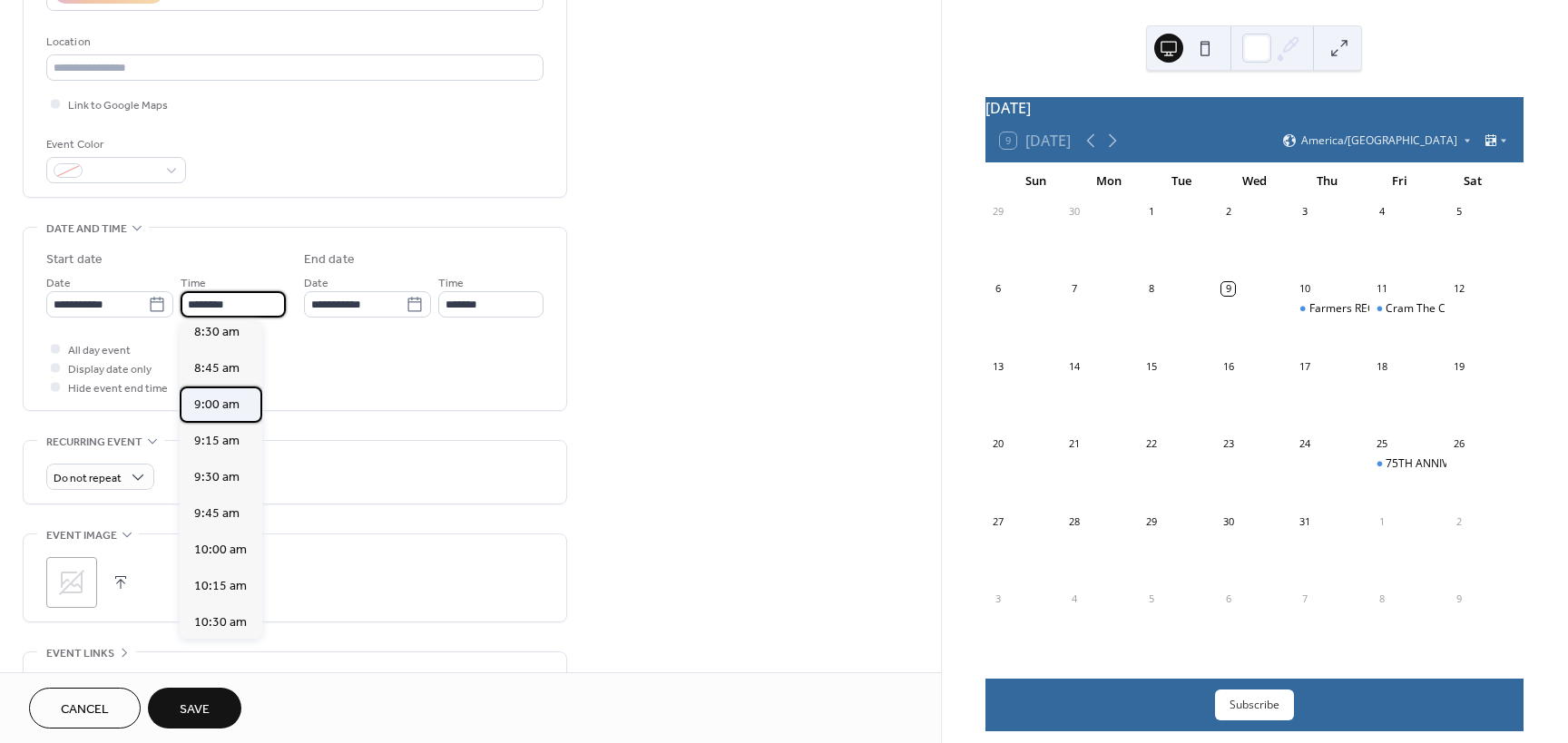click on "9:00 am" at bounding box center (217, 405) 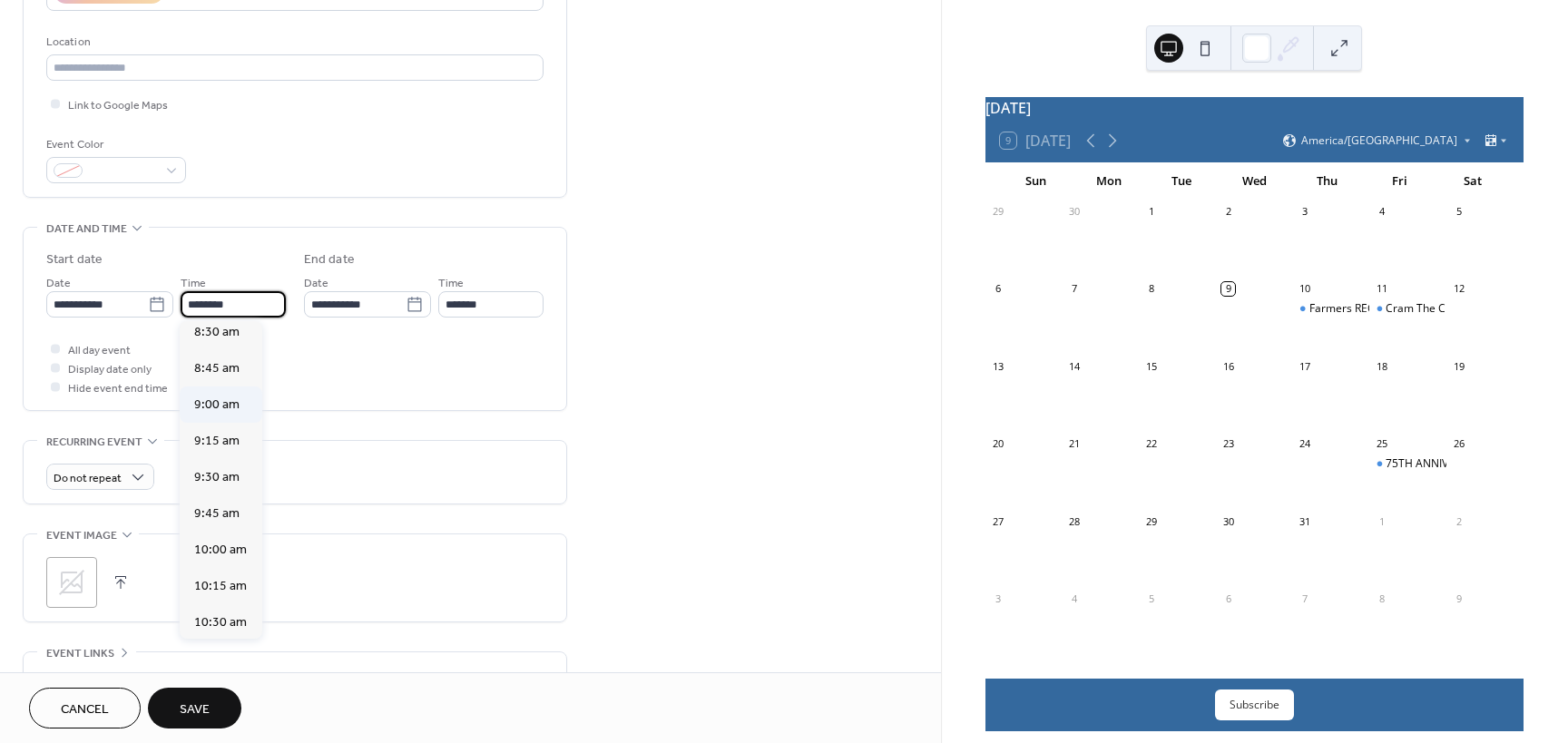type on "*******" 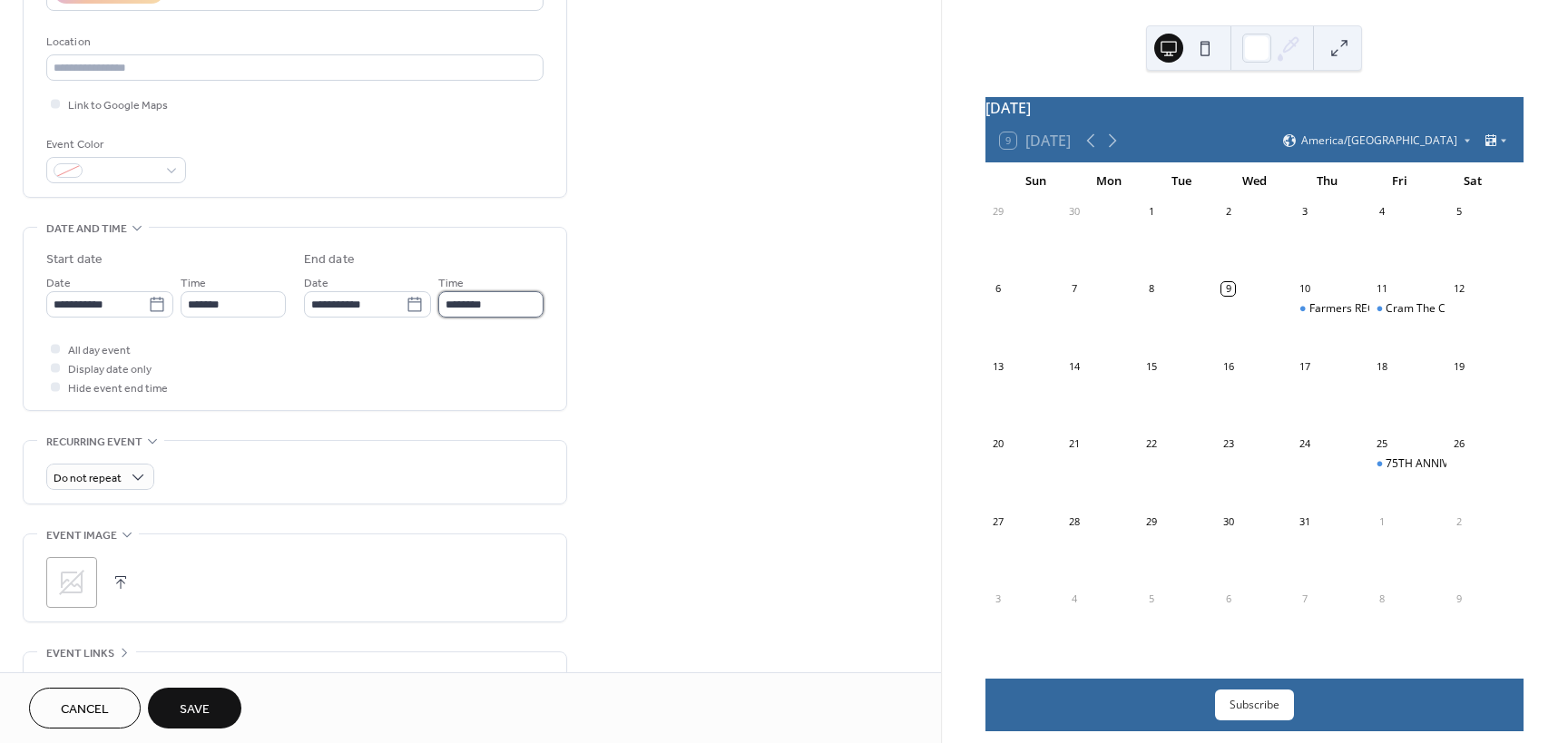 click on "********" at bounding box center (491, 304) 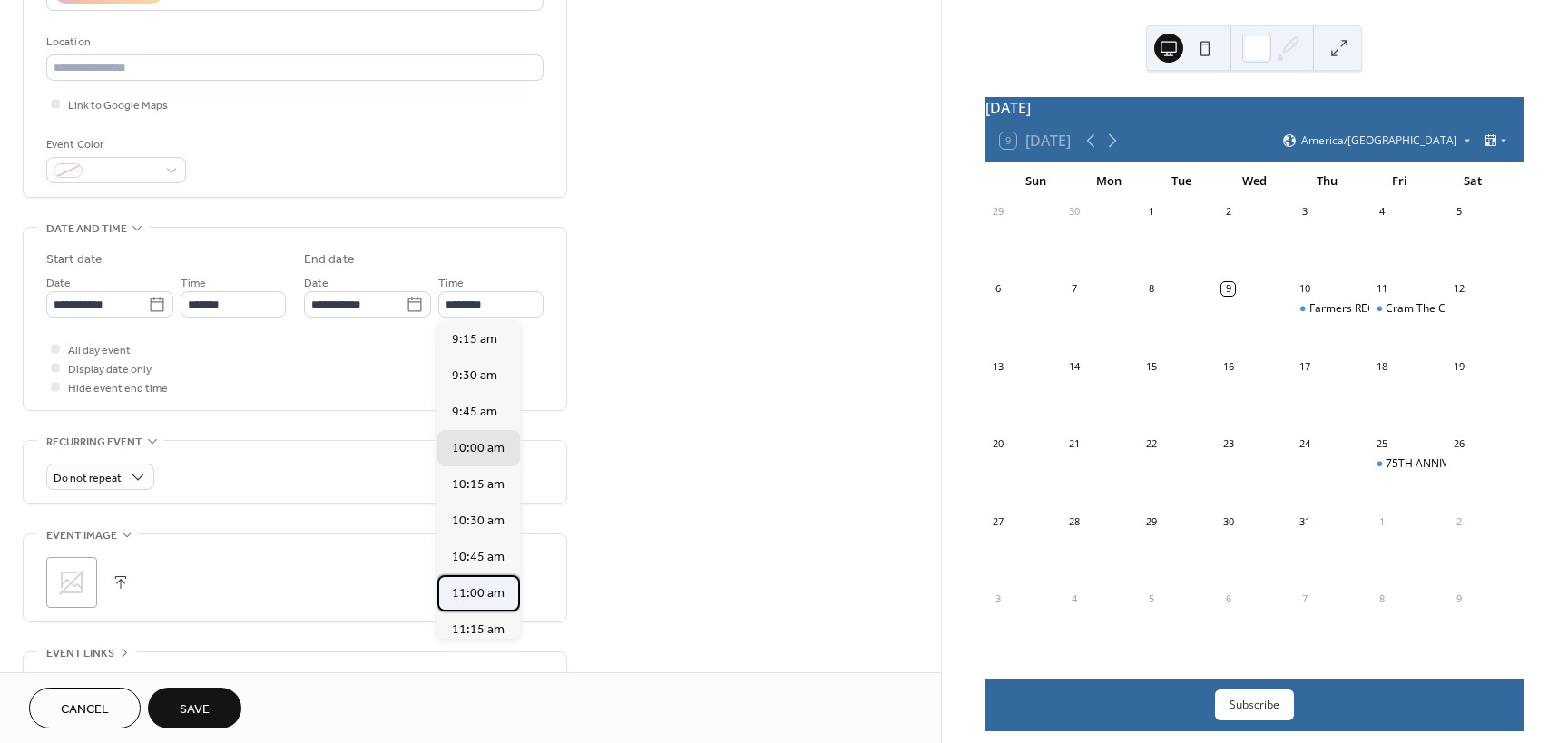click on "11:00 am" at bounding box center (478, 593) 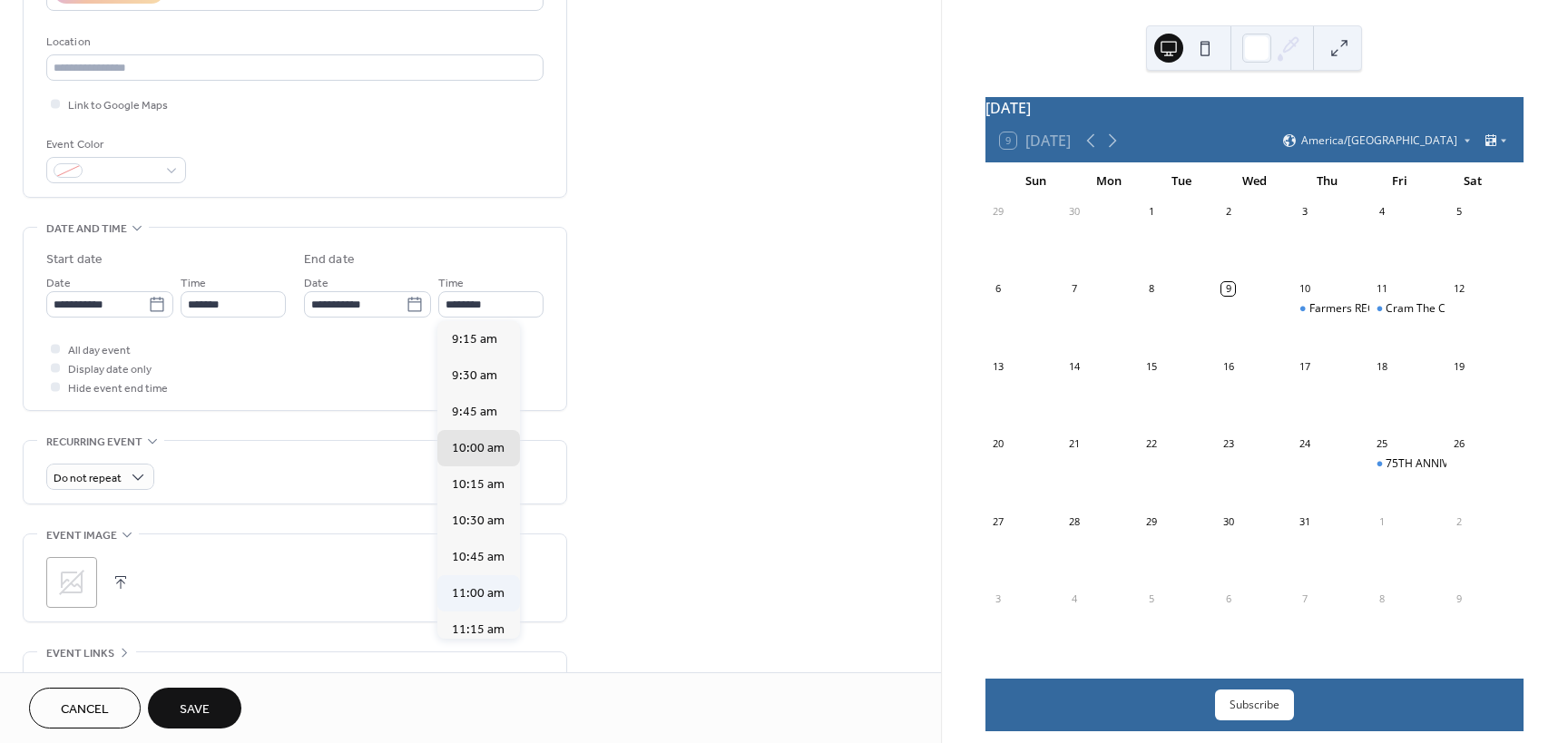 type on "********" 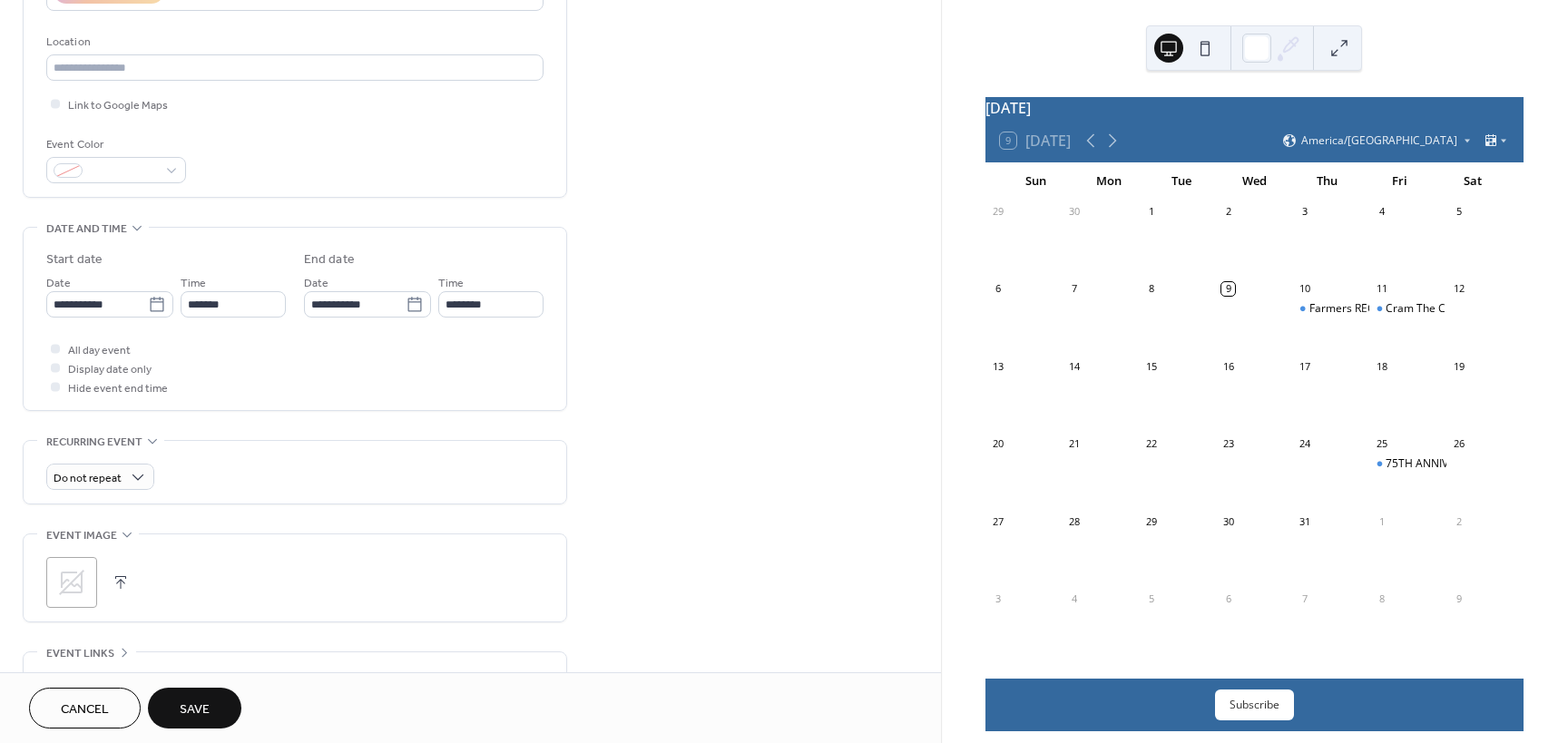 scroll, scrollTop: 533, scrollLeft: 0, axis: vertical 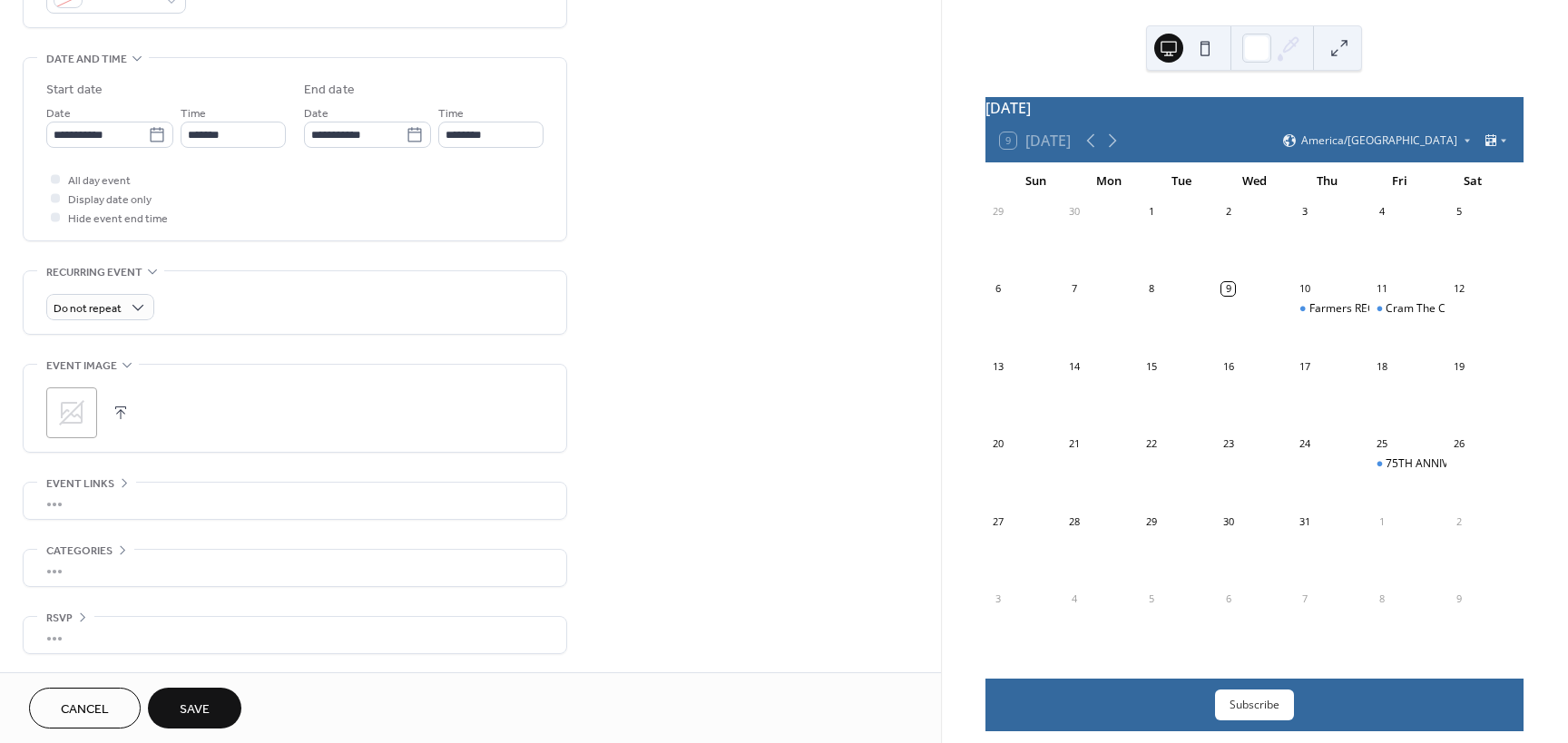 click 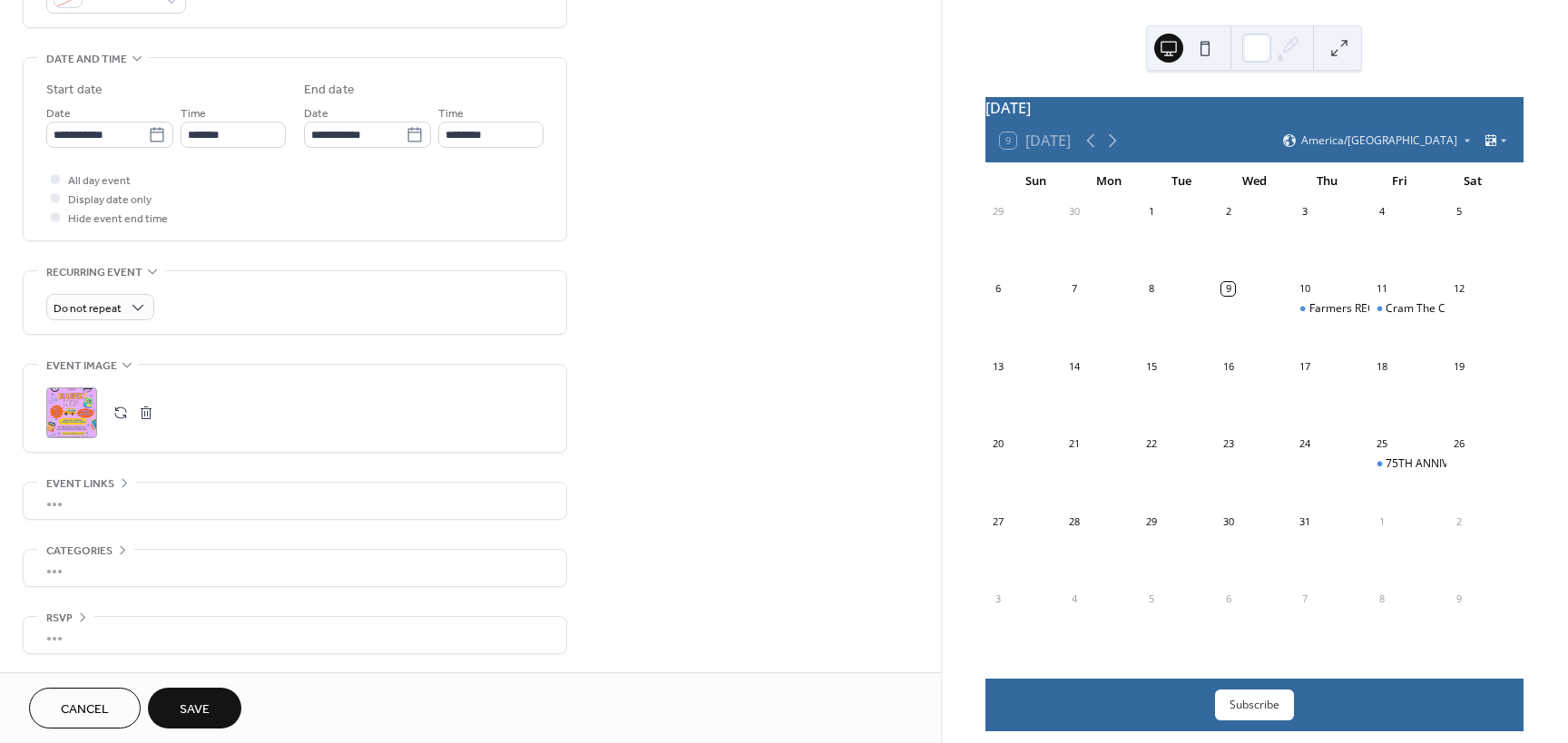 click on "Save" at bounding box center [194, 709] 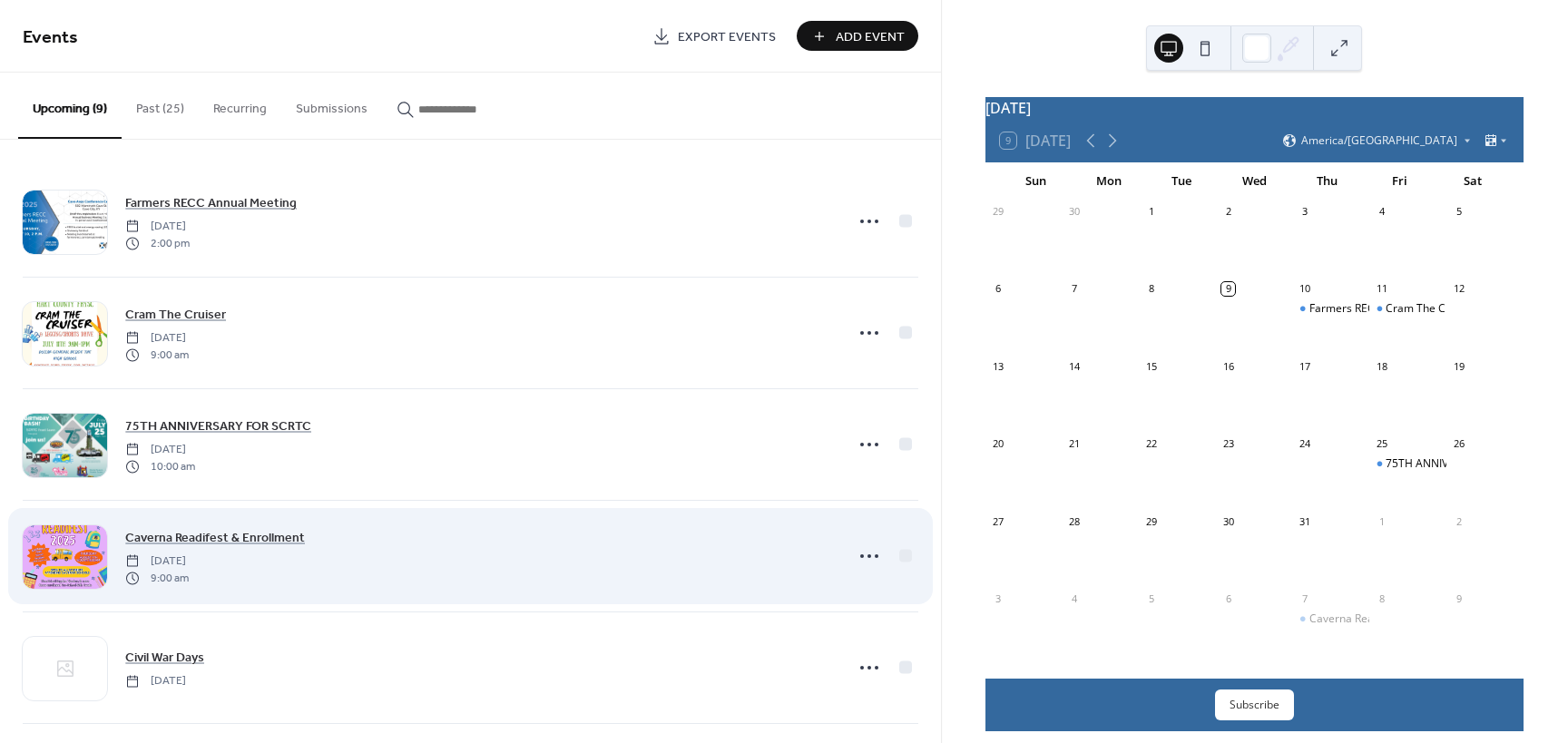 scroll, scrollTop: 0, scrollLeft: 0, axis: both 